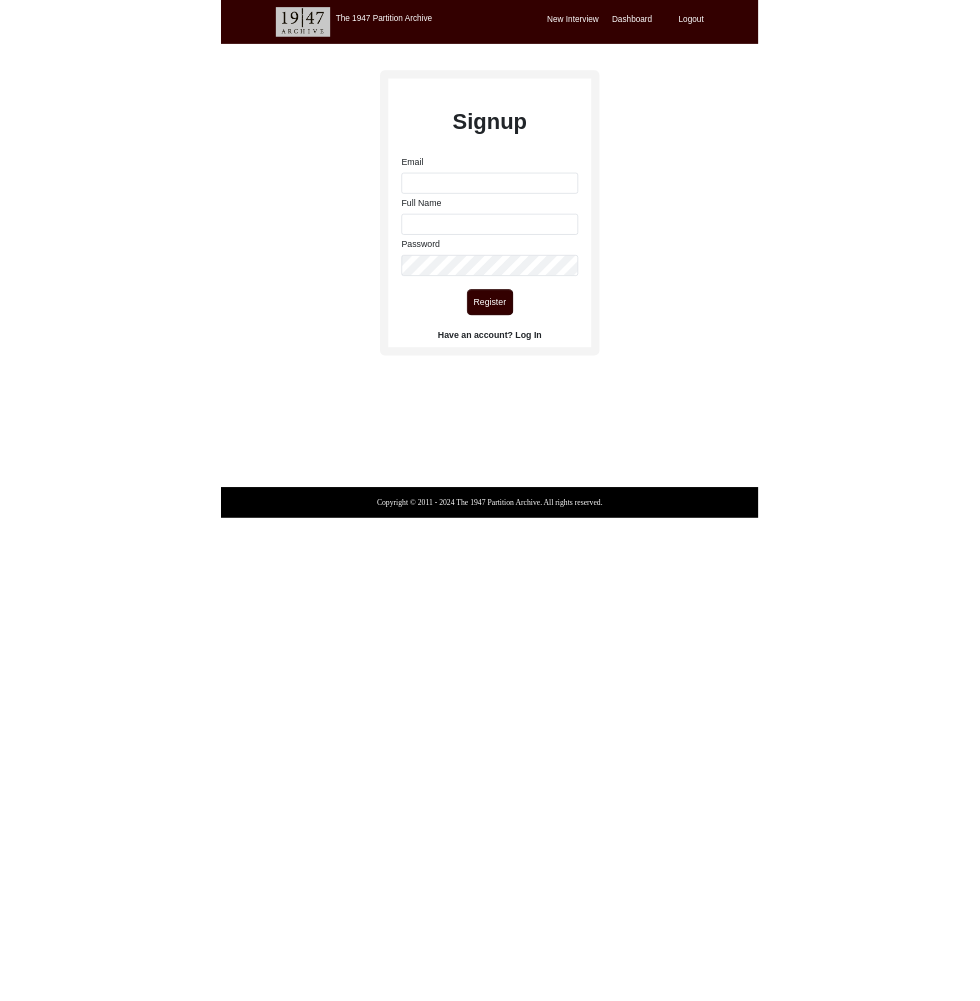 scroll, scrollTop: 0, scrollLeft: 0, axis: both 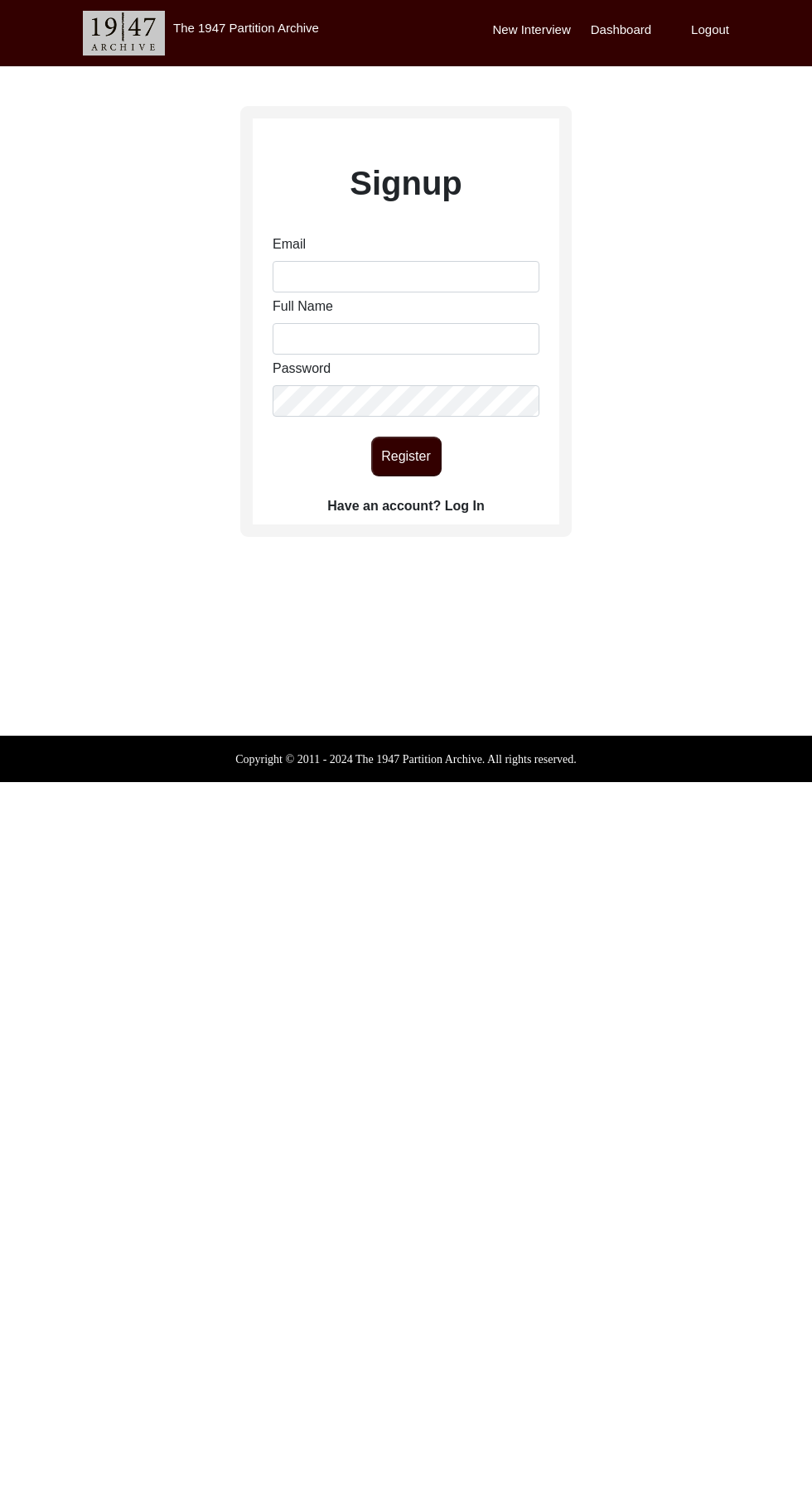 click on "Have an account? Log In" 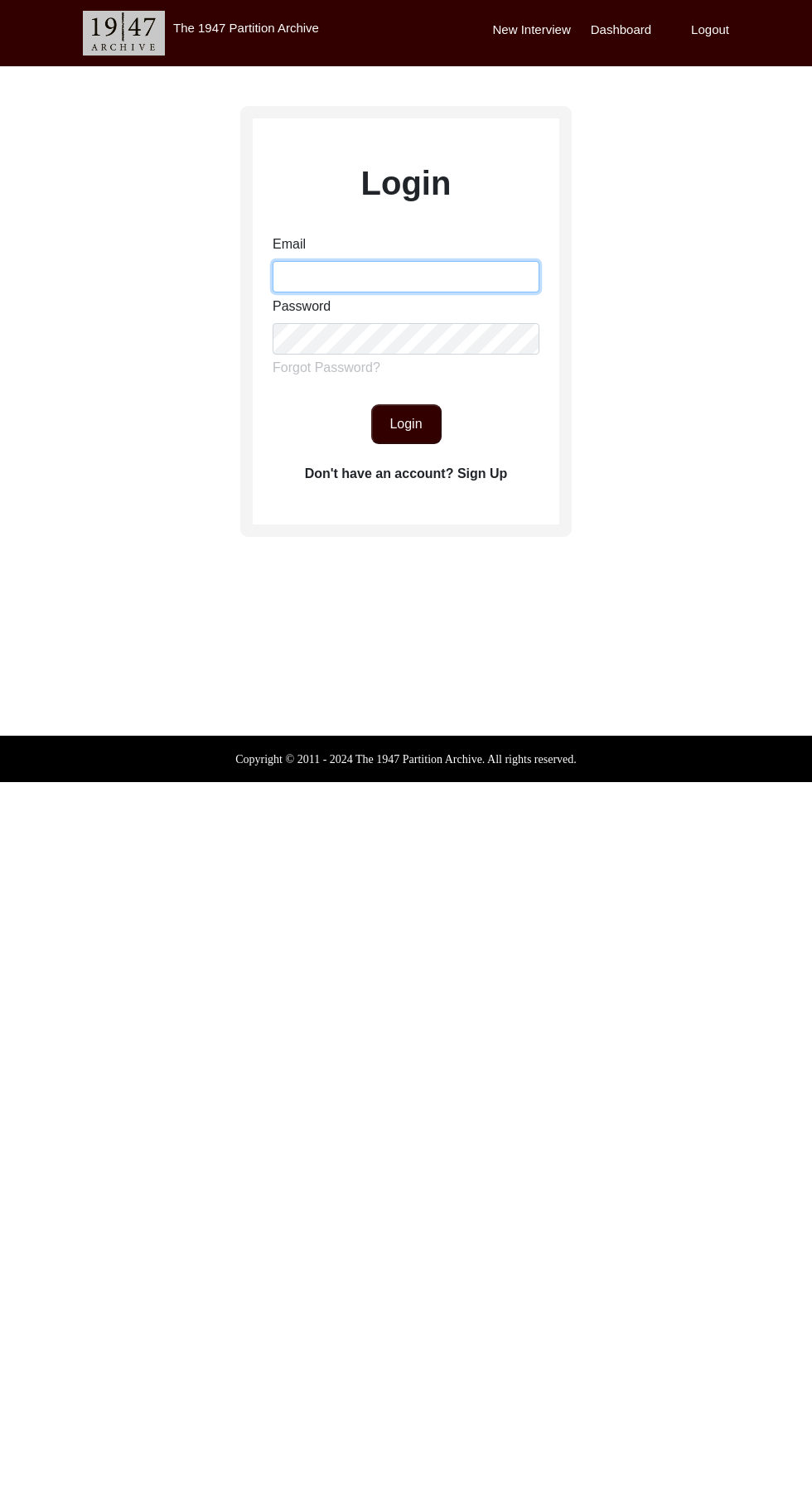 click on "Email" at bounding box center (406, 277) 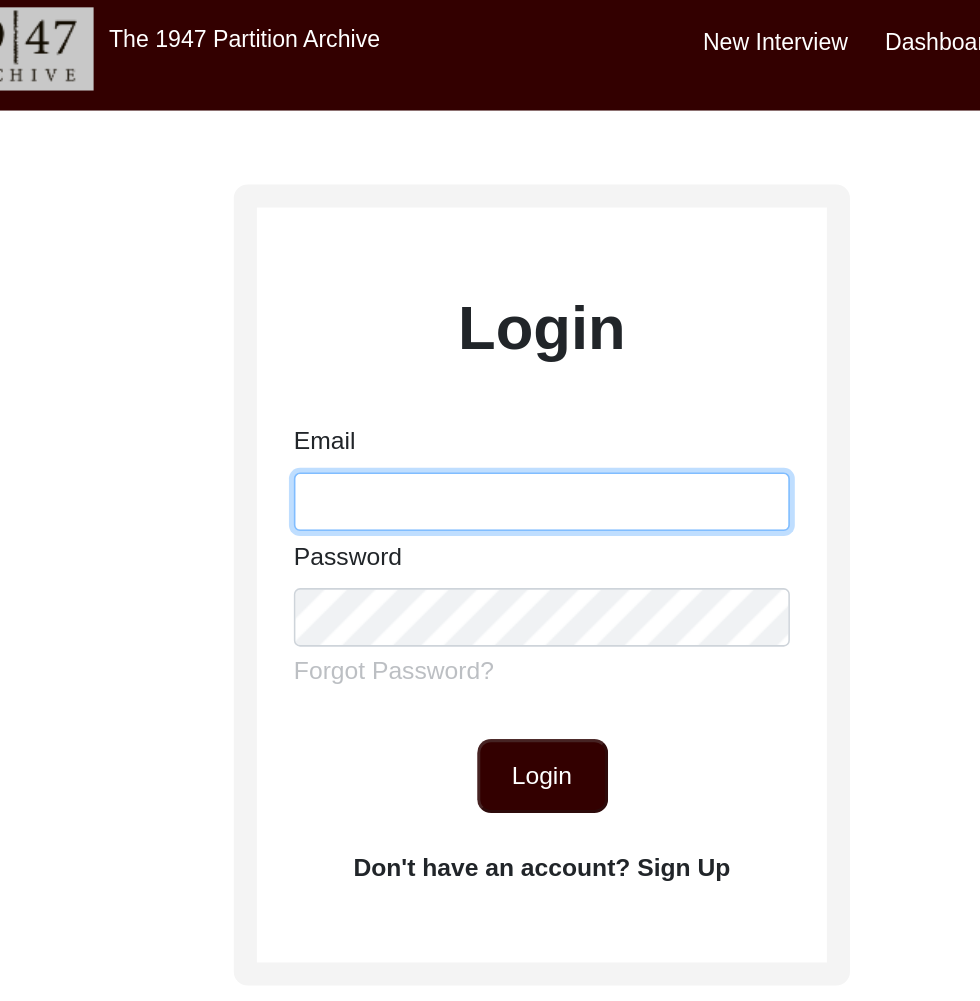 type on "[EMAIL]" 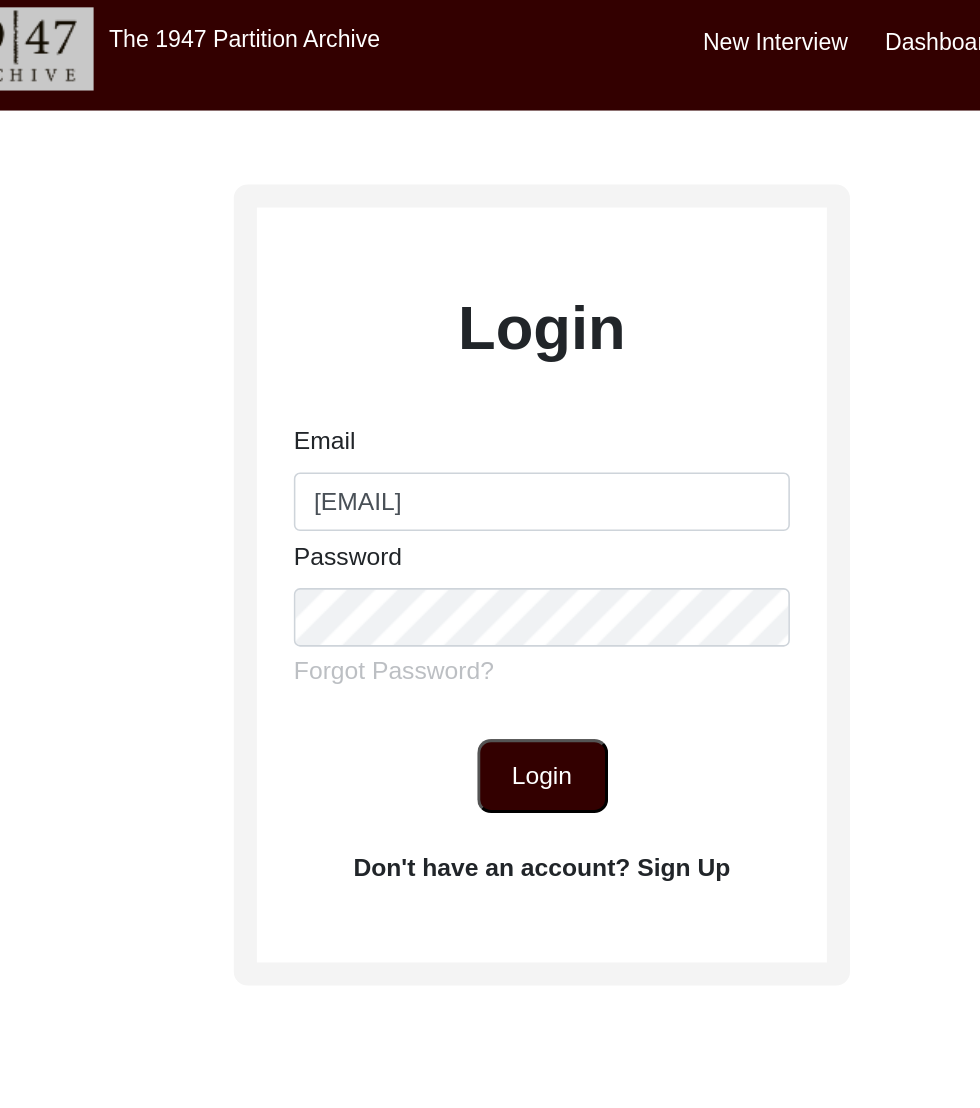 click on "Login" 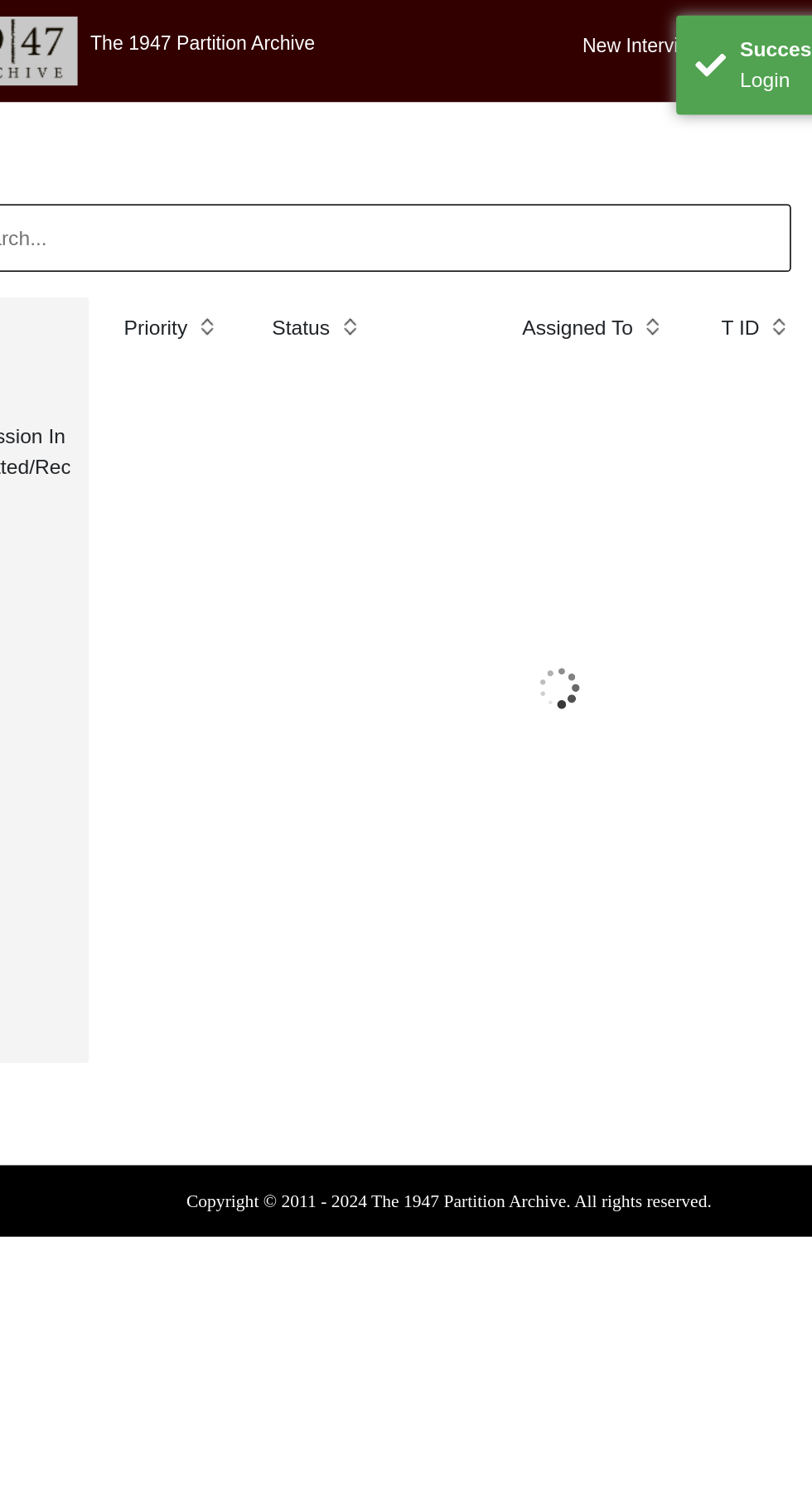 click on "New Interview" at bounding box center [532, 30] 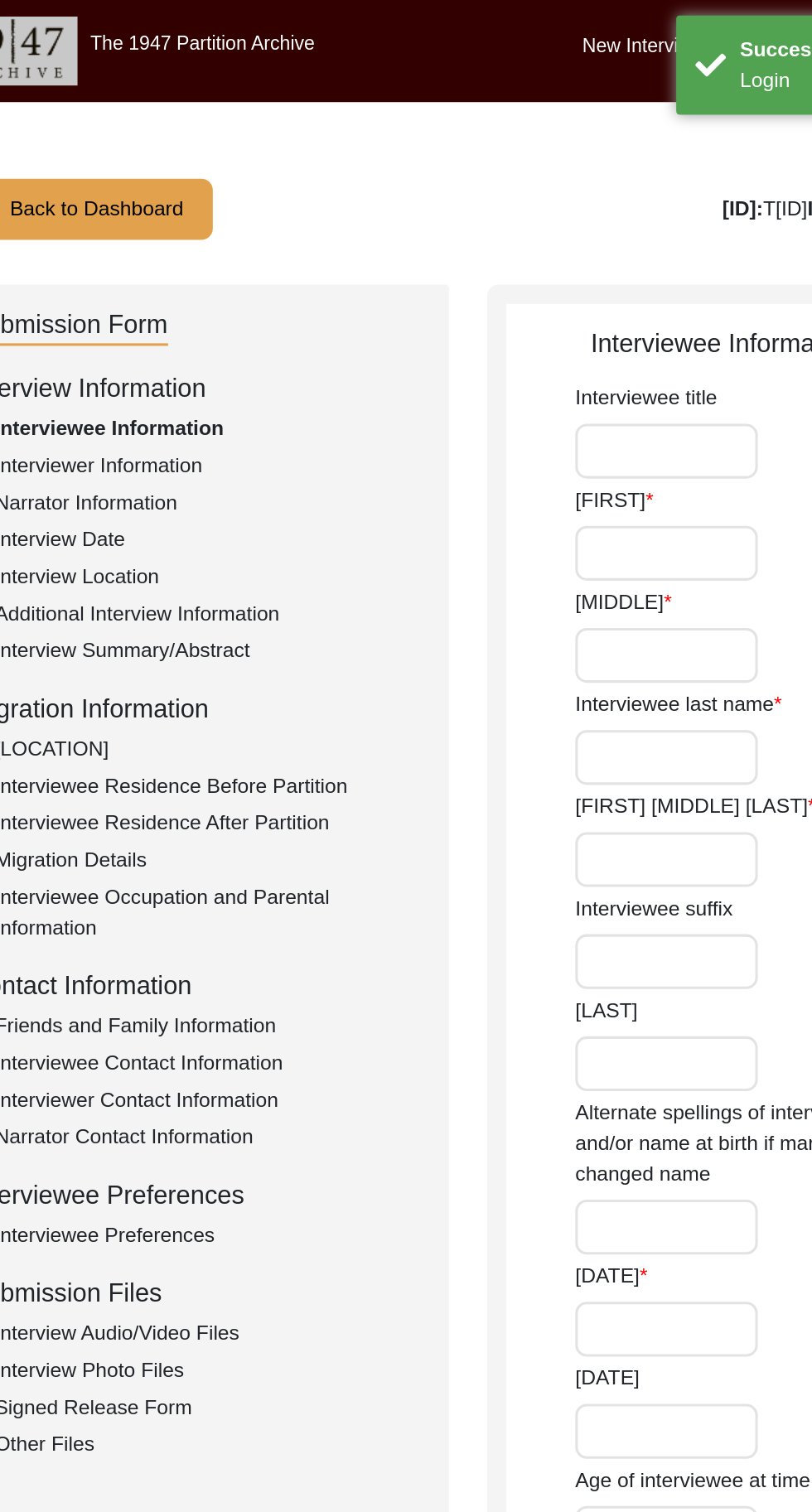 click on "Interviewee title" at bounding box center (547, 292) 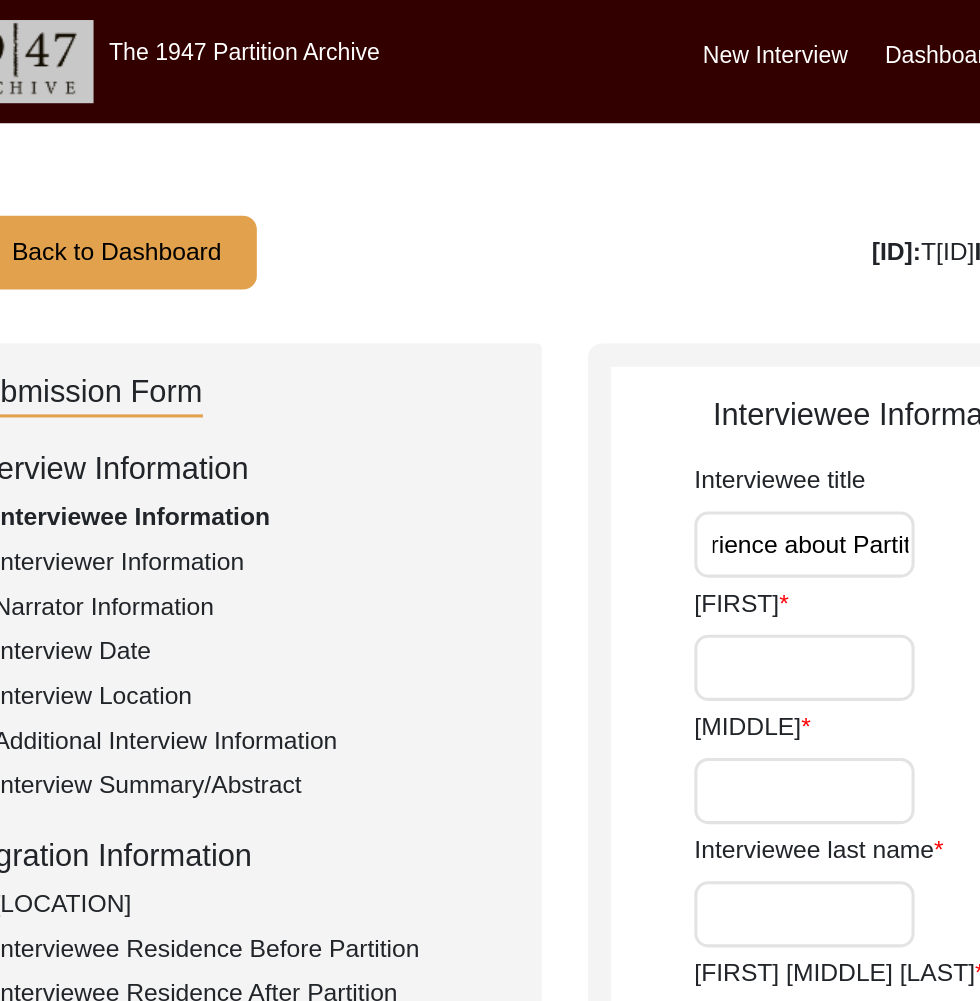 scroll, scrollTop: 0, scrollLeft: 64, axis: horizontal 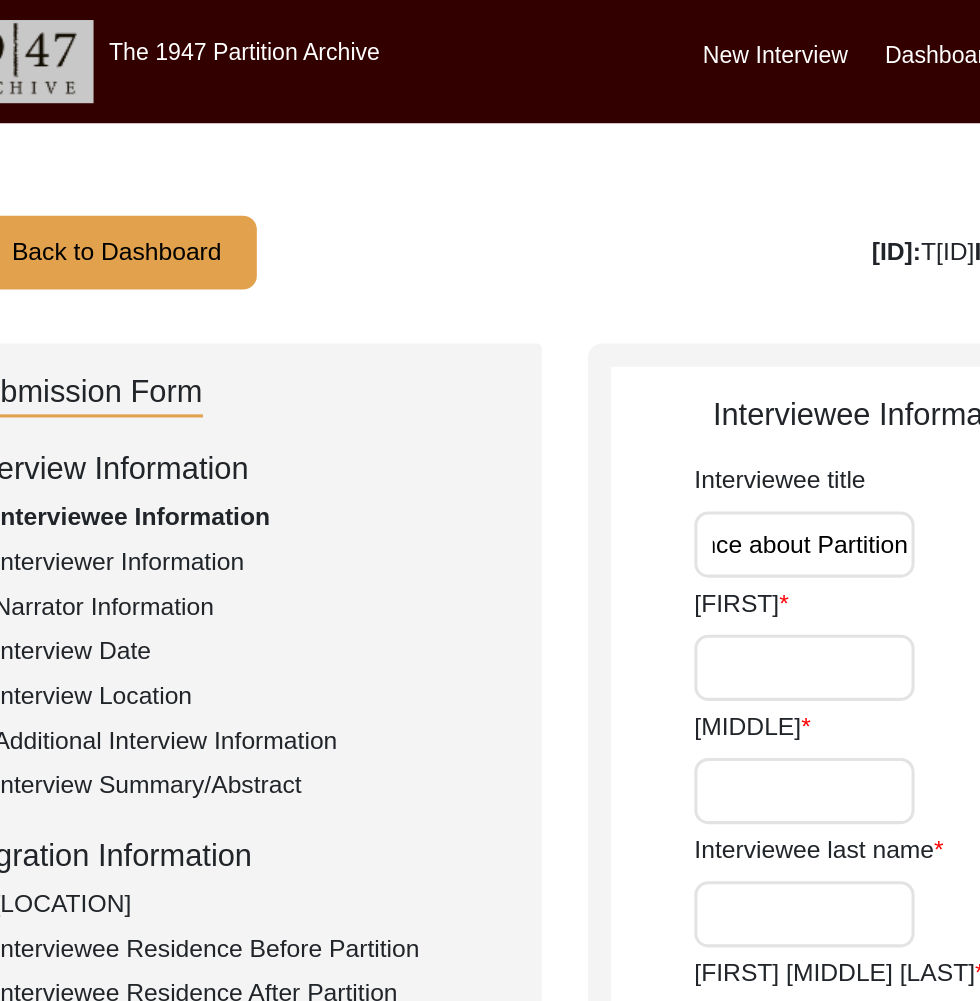 type on "Experience about Partition" 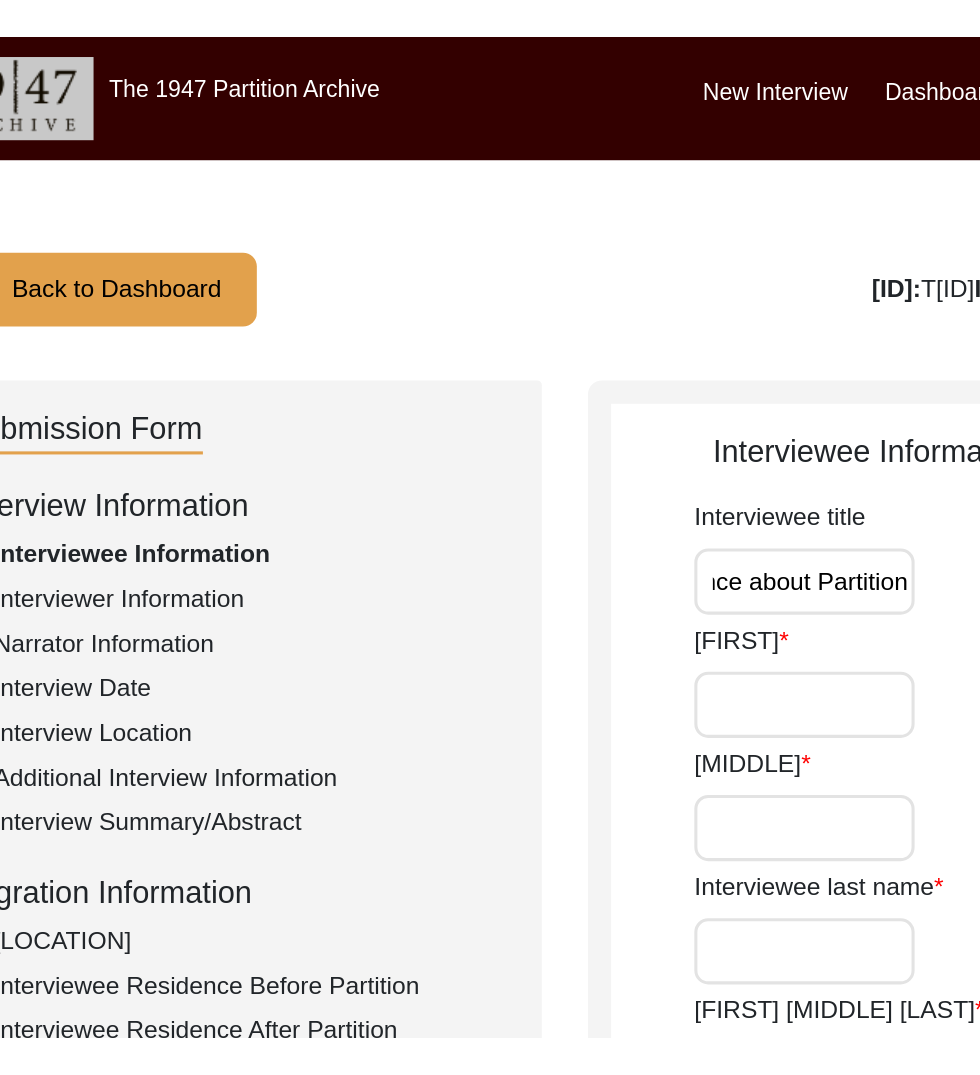 scroll, scrollTop: 0, scrollLeft: 0, axis: both 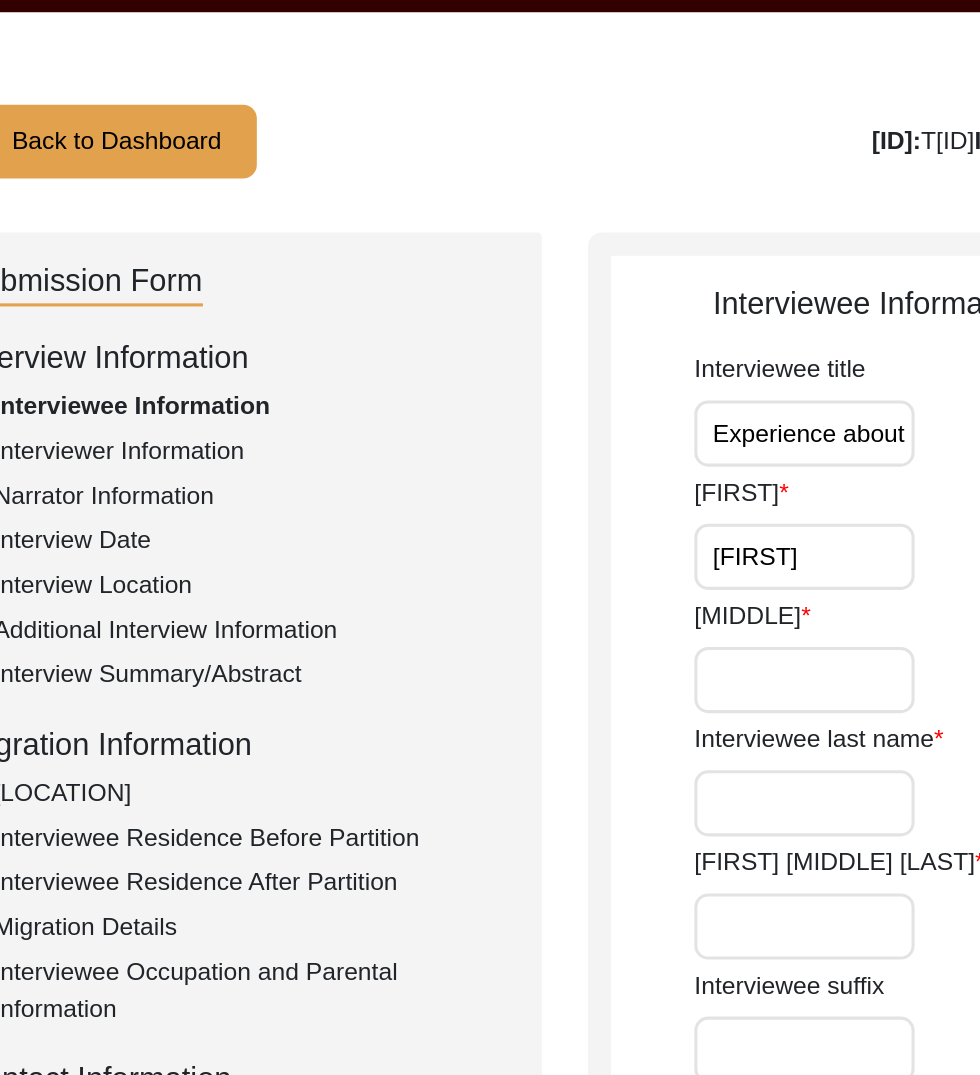 type on "[FIRST]" 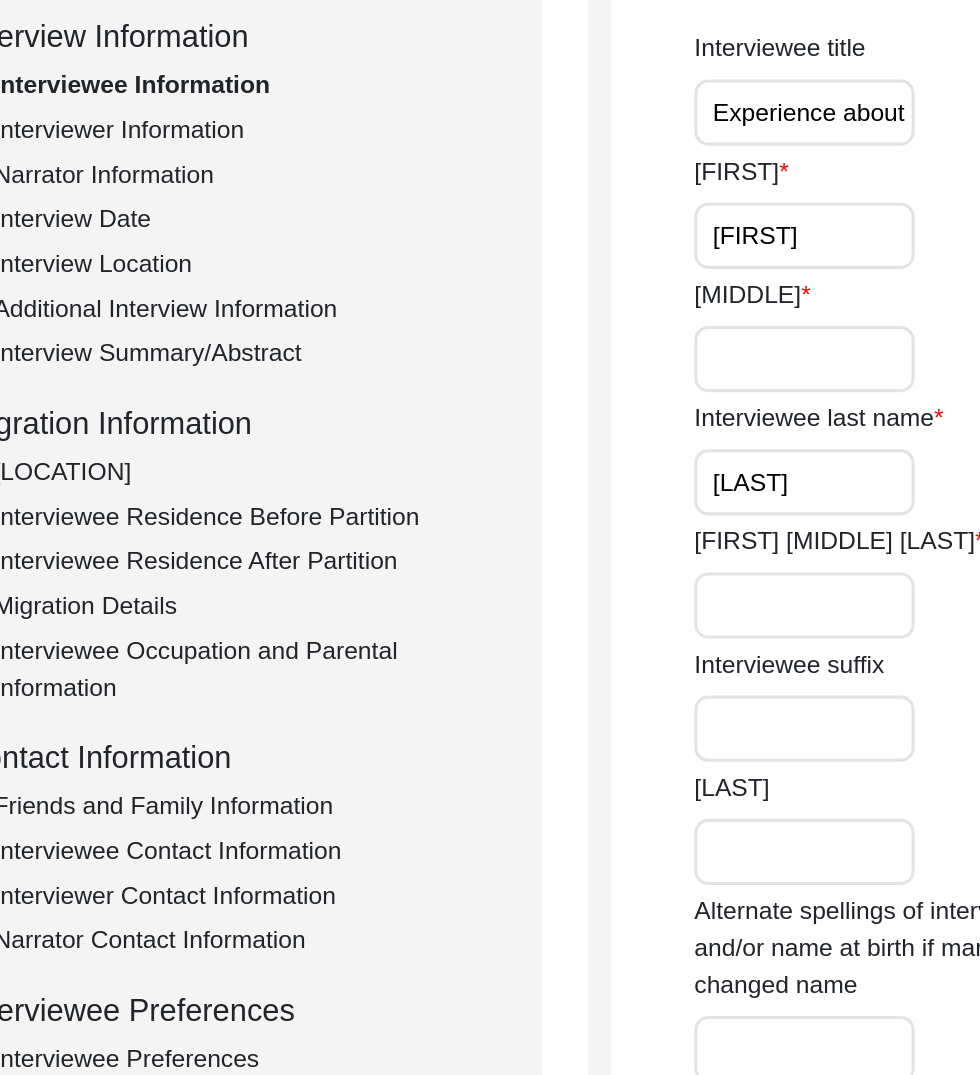click on "[FIRST] [MIDDLE] [LAST]" at bounding box center [660, 673] 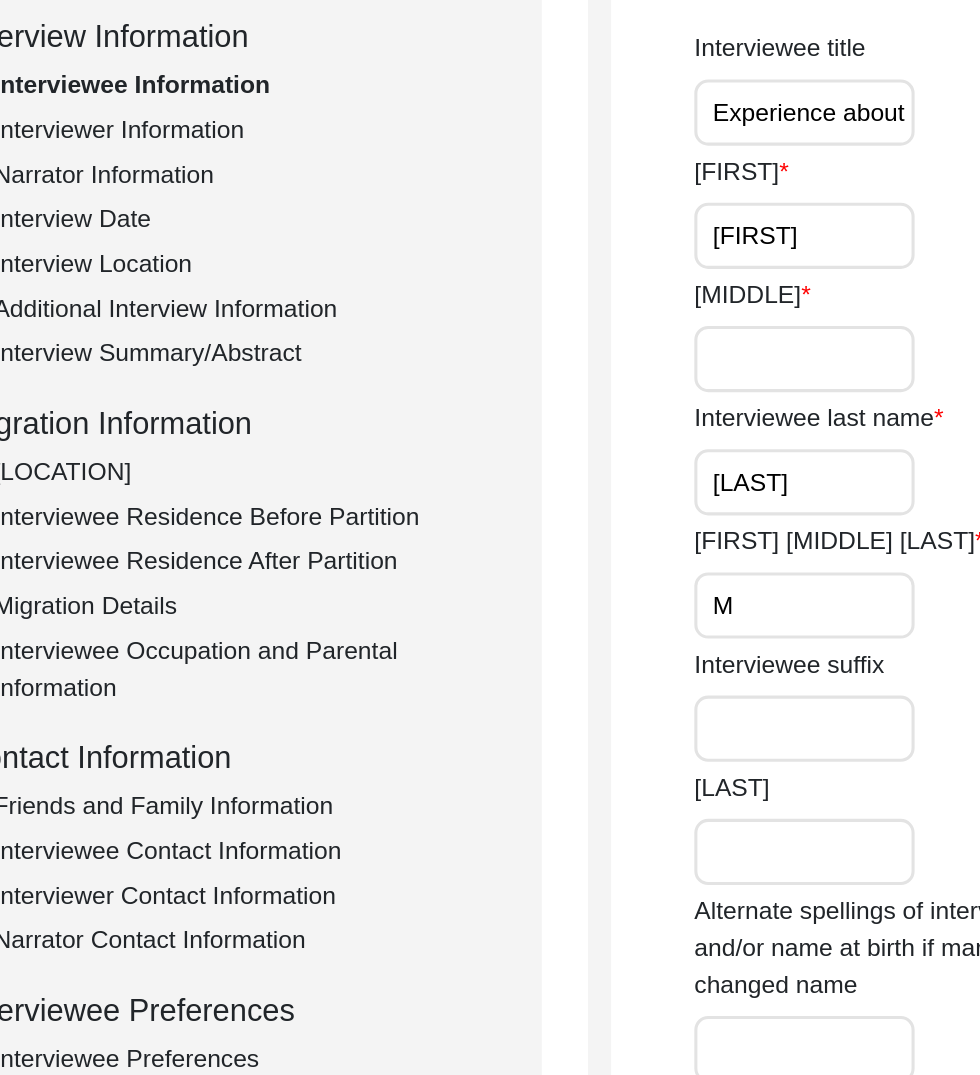 type on "[FIRST] [LAST]" 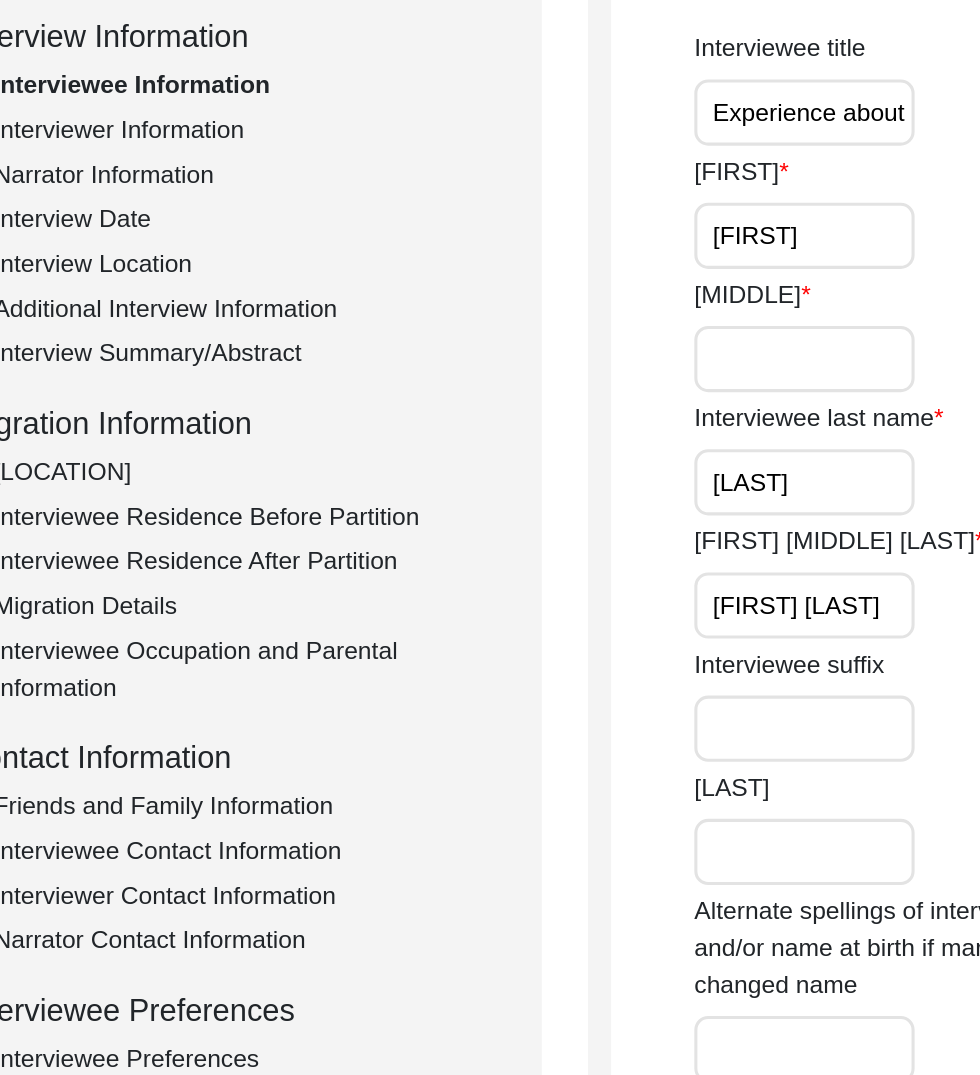 click on "Interviewee suffix" at bounding box center (660, 753) 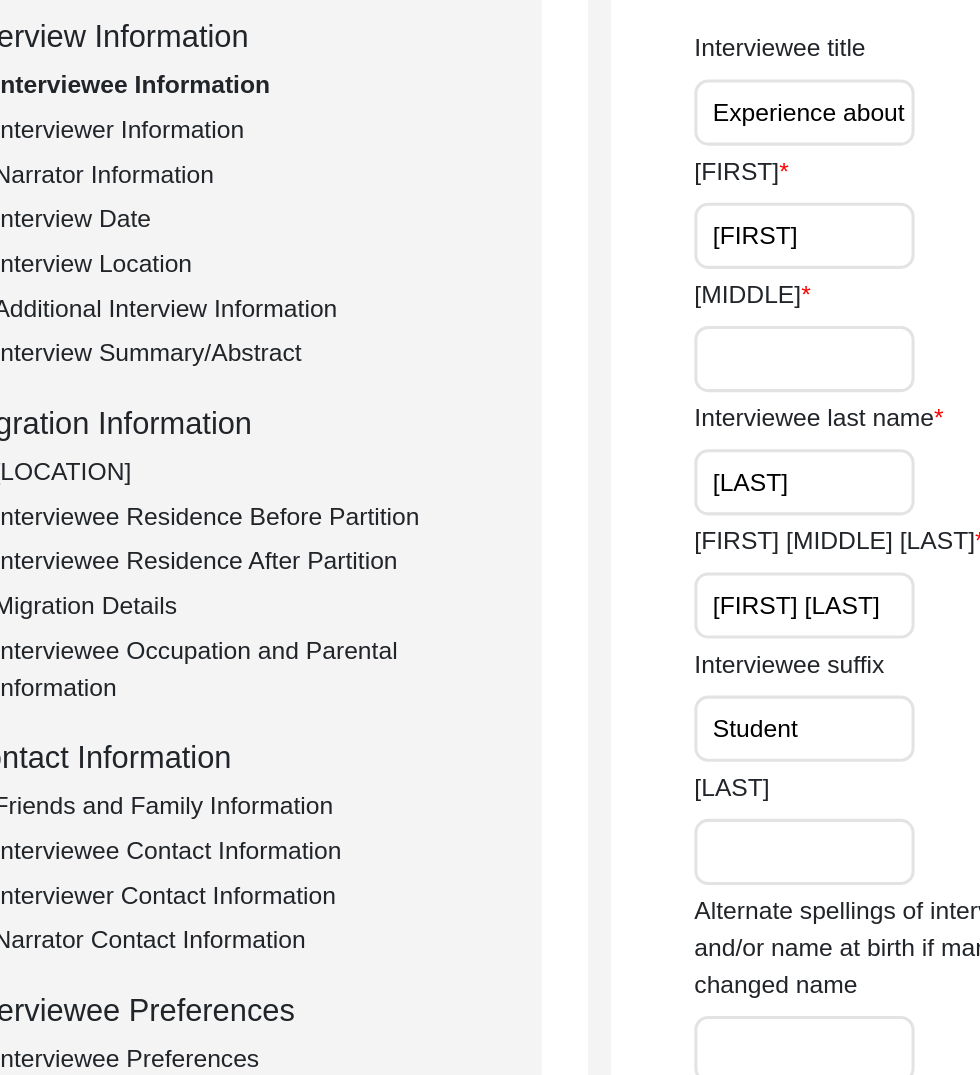 type on "Student" 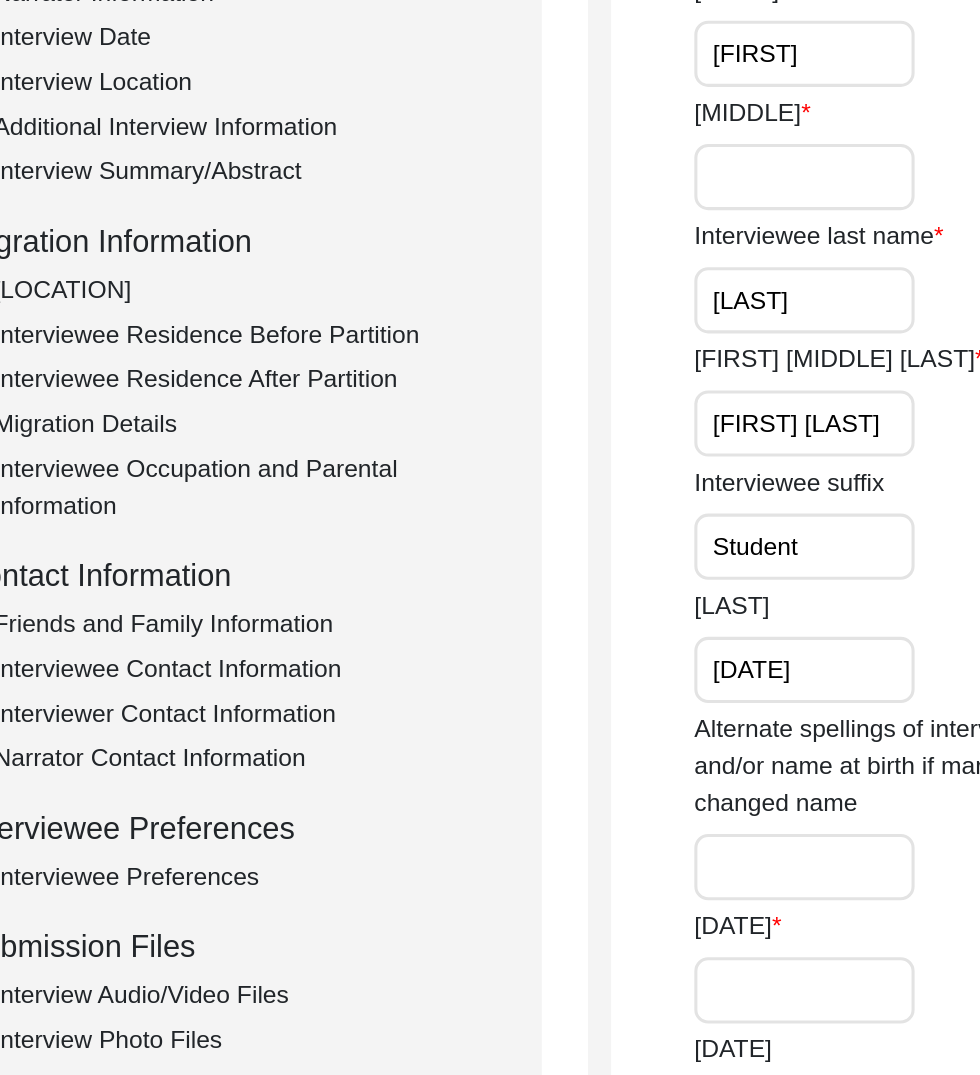 scroll, scrollTop: 25, scrollLeft: 0, axis: vertical 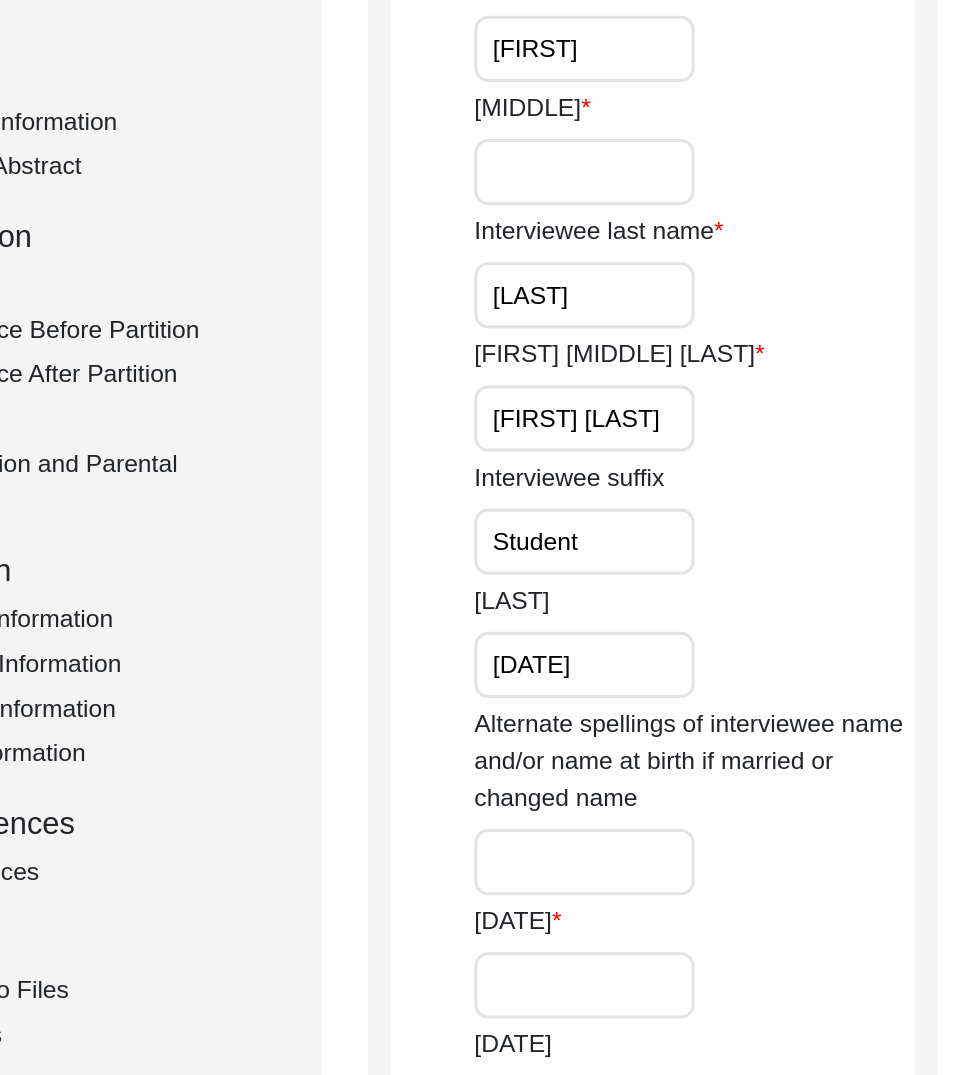 type on "[DATE]" 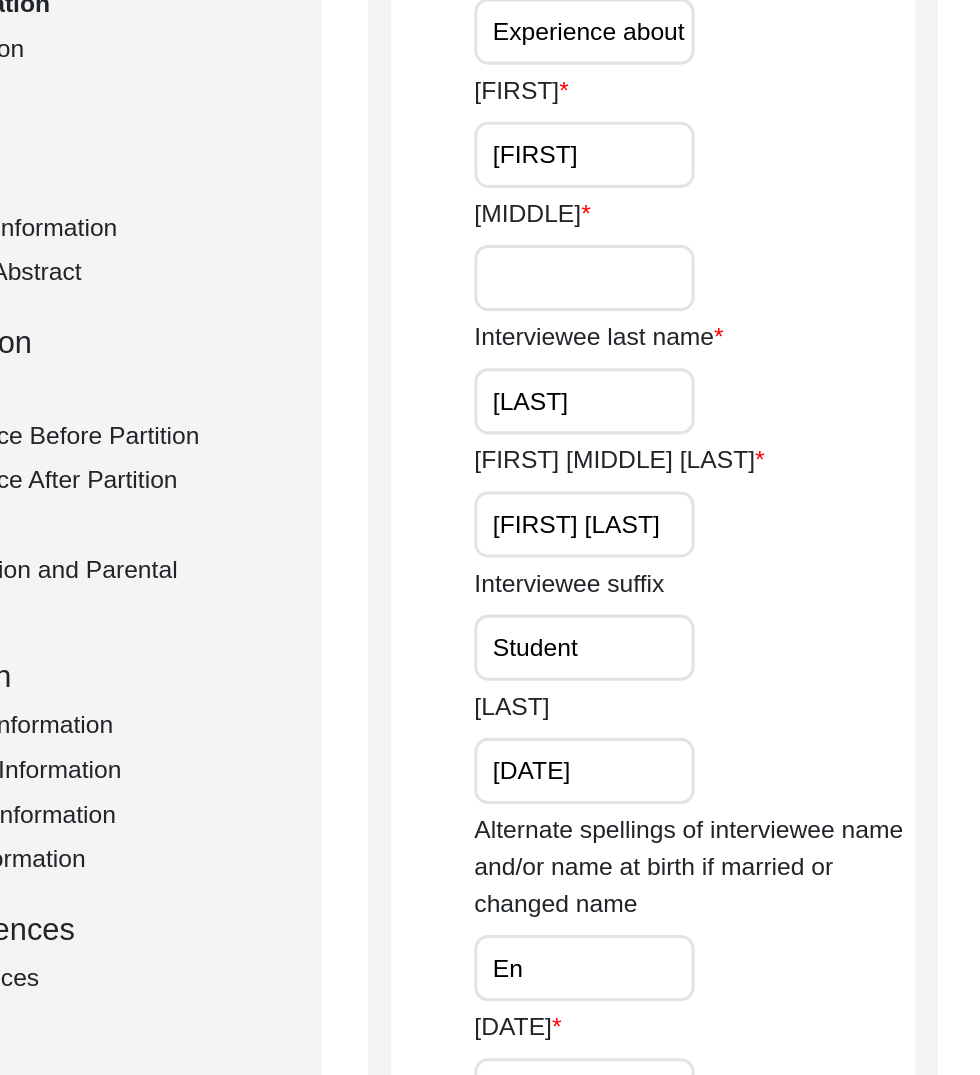 type on "E" 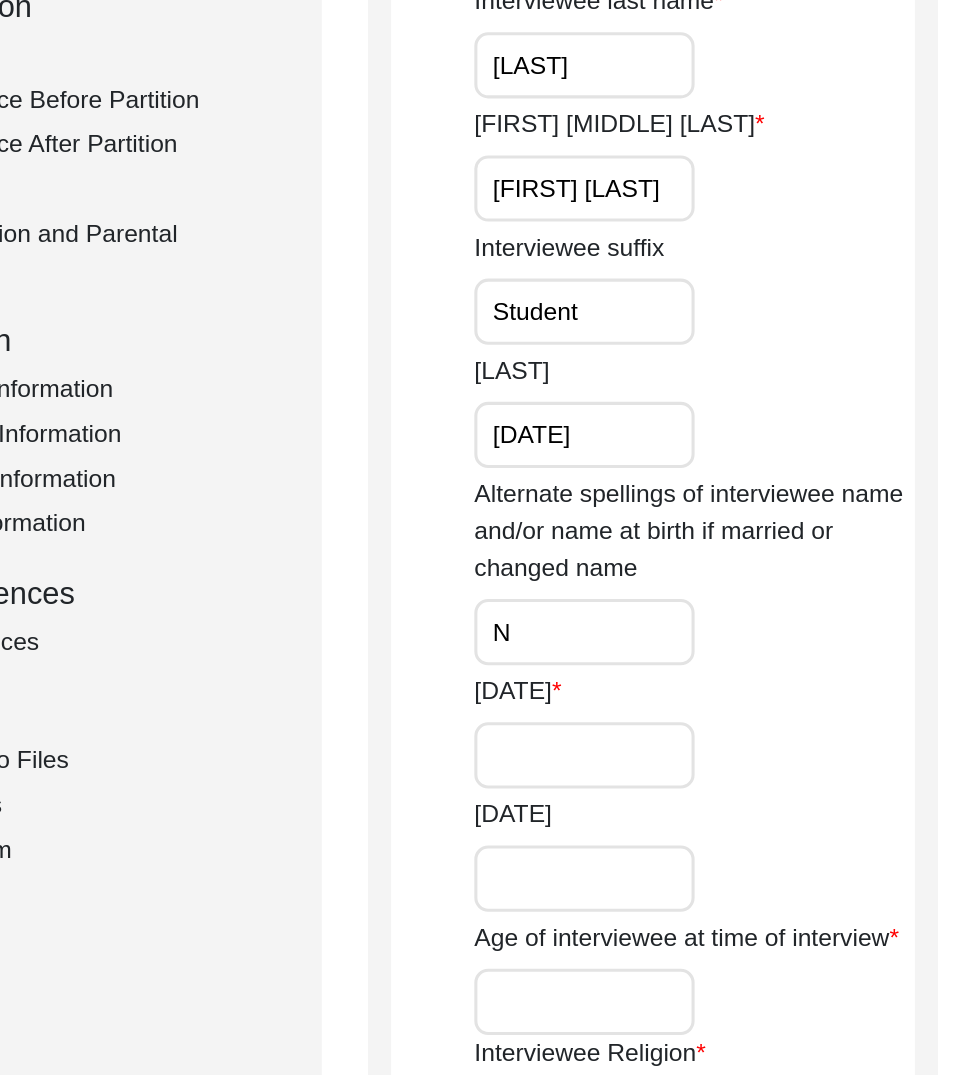 scroll, scrollTop: 177, scrollLeft: 0, axis: vertical 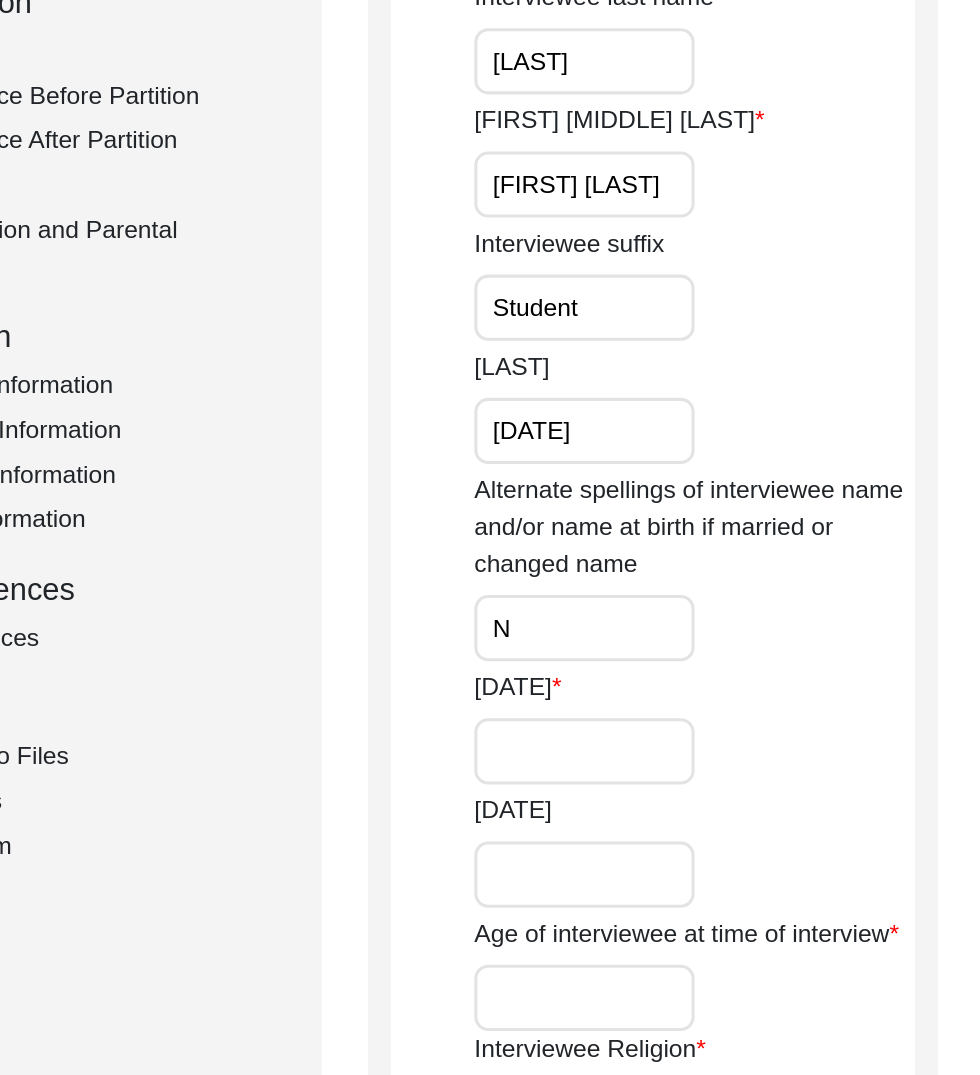 type on "N" 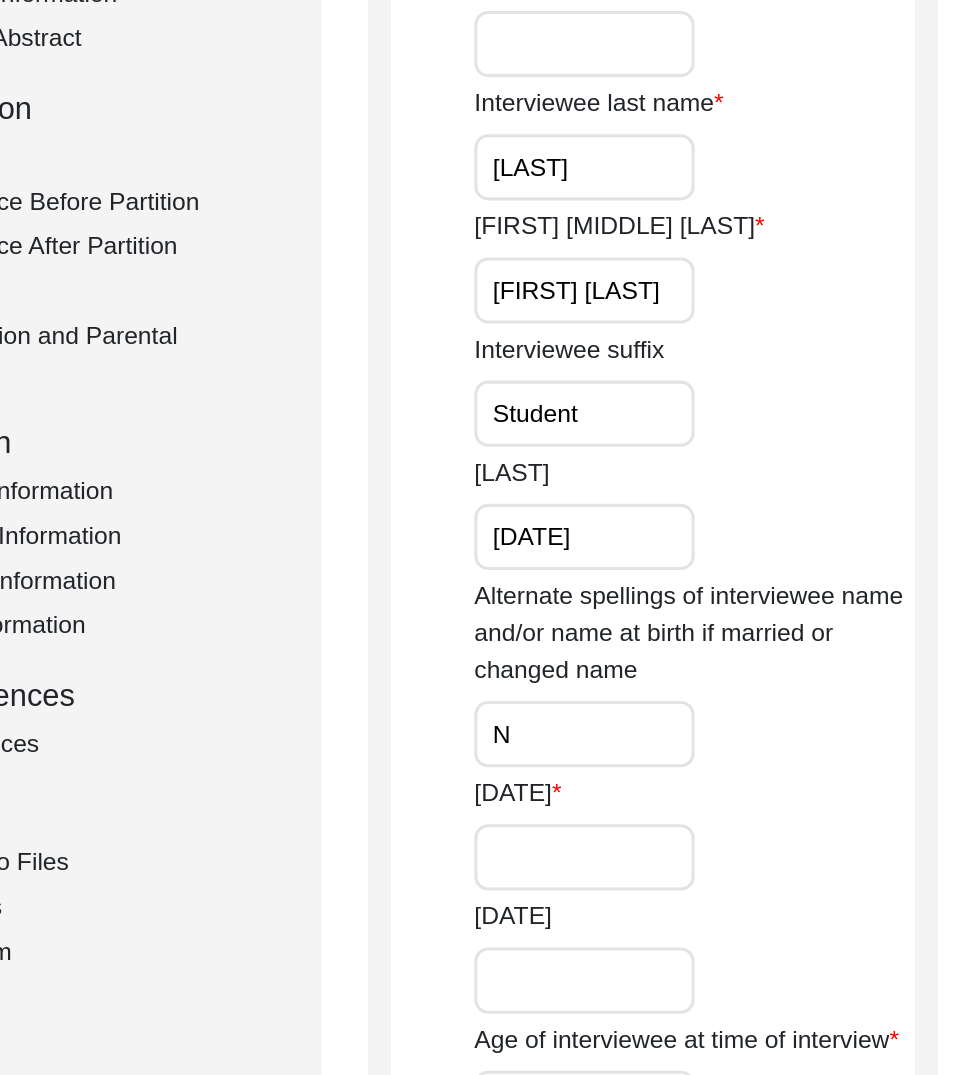 type on "[DATE]" 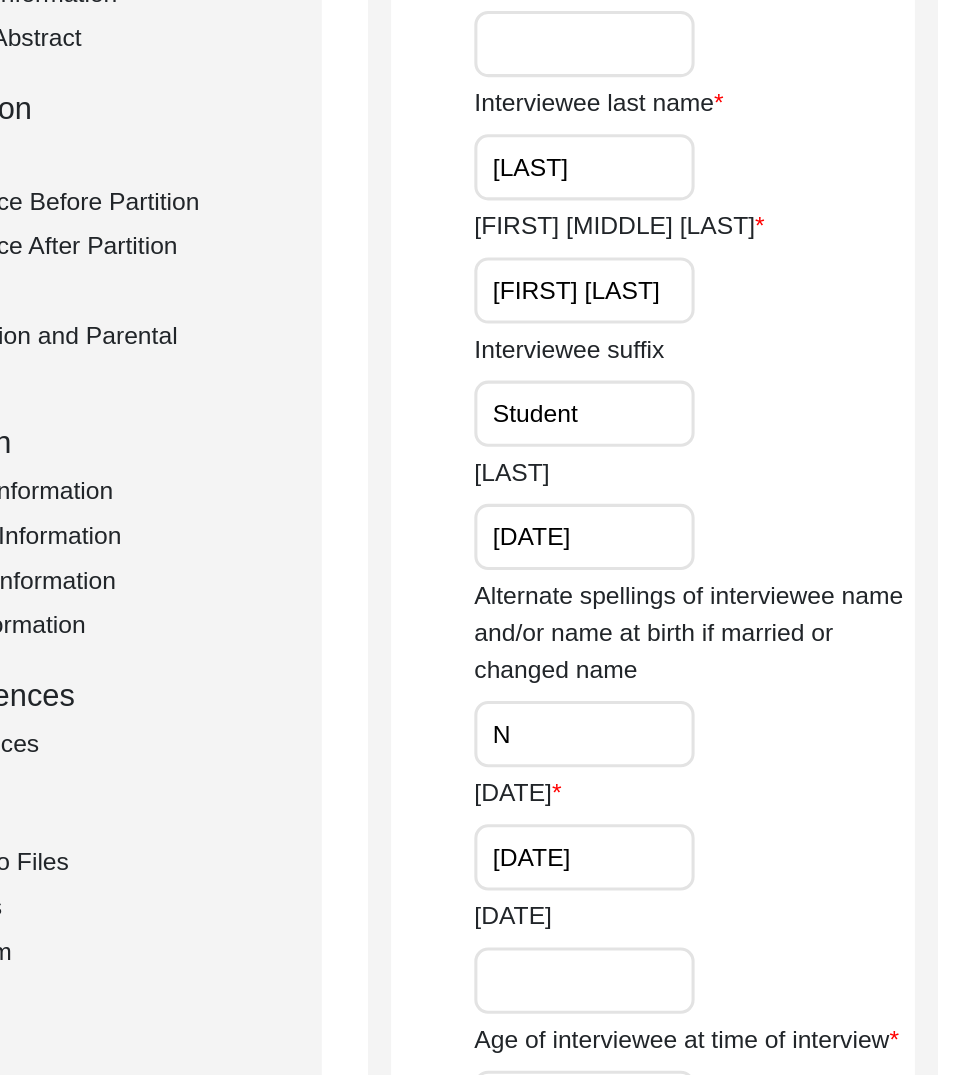 click on "[DATE]" at bounding box center [660, 656] 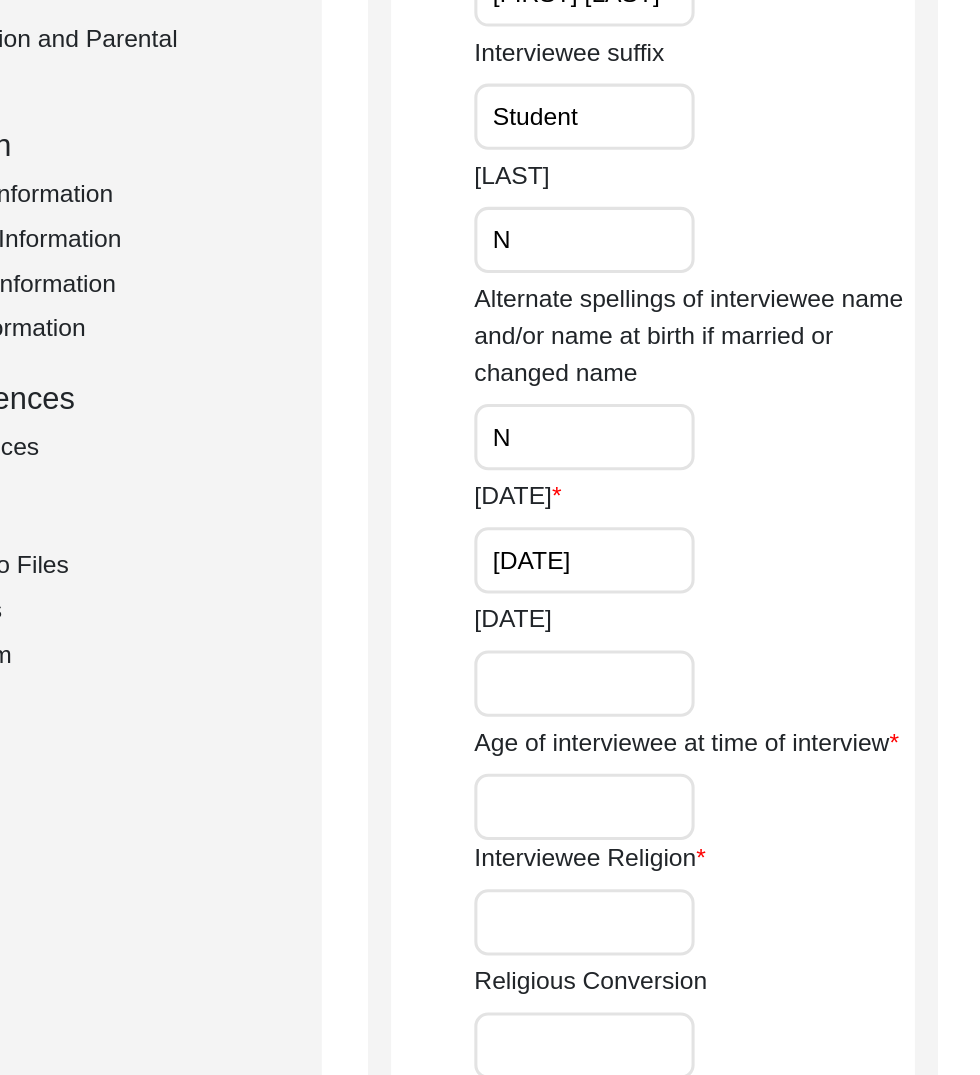 scroll, scrollTop: 338, scrollLeft: 0, axis: vertical 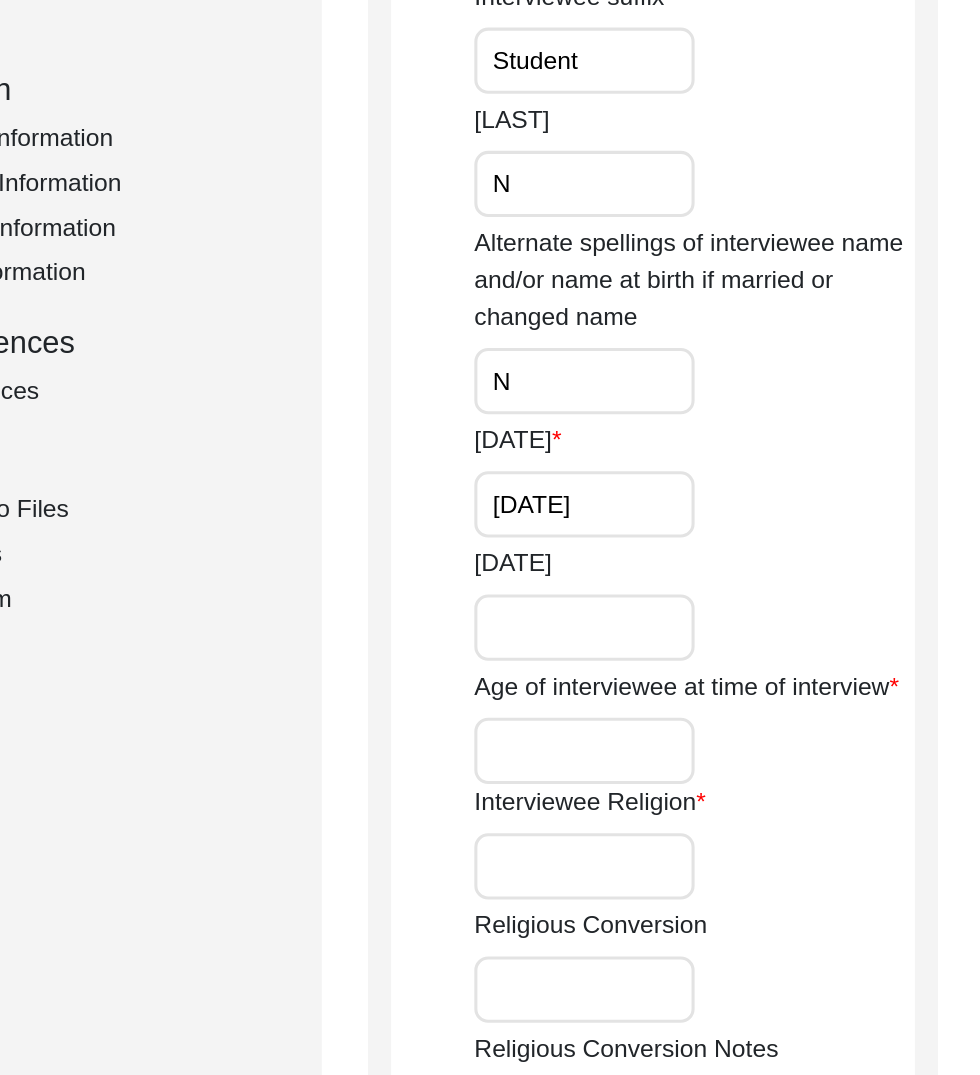 type on "N" 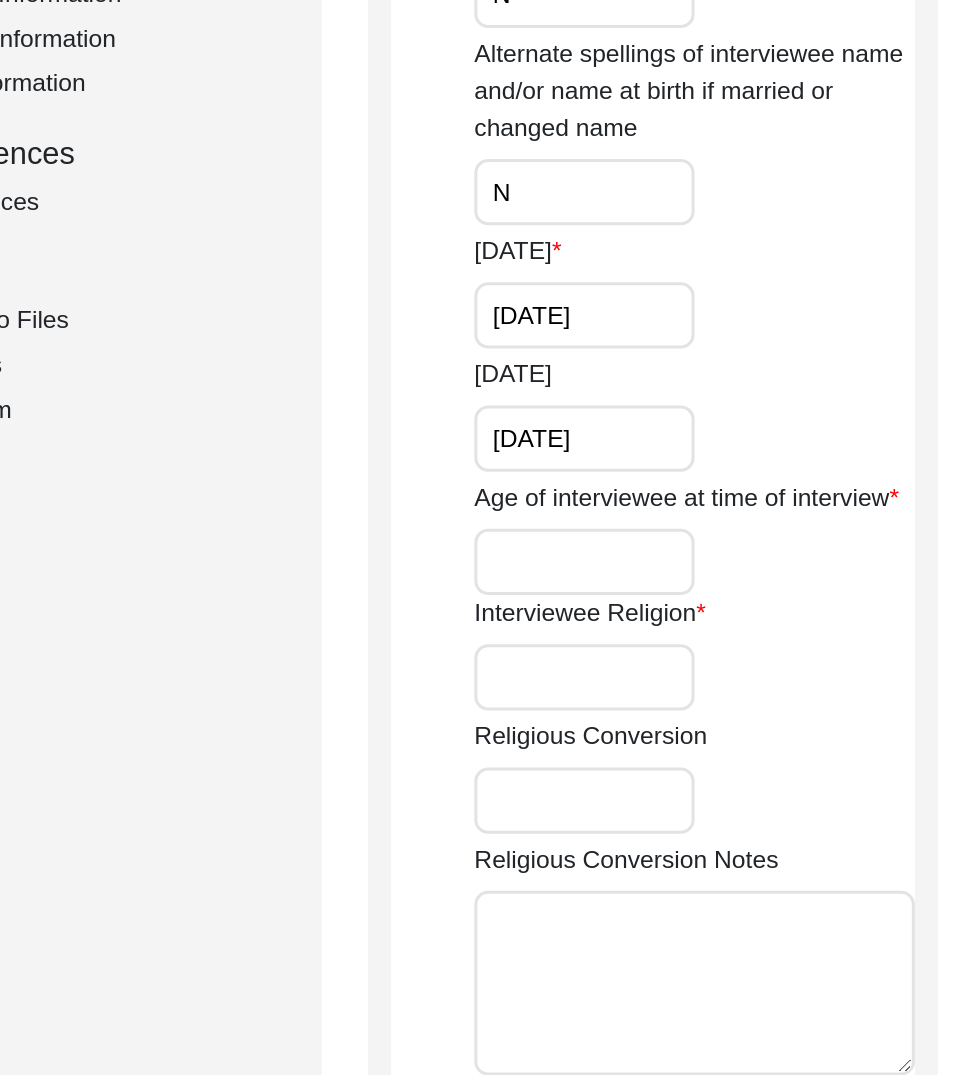 scroll, scrollTop: 471, scrollLeft: 0, axis: vertical 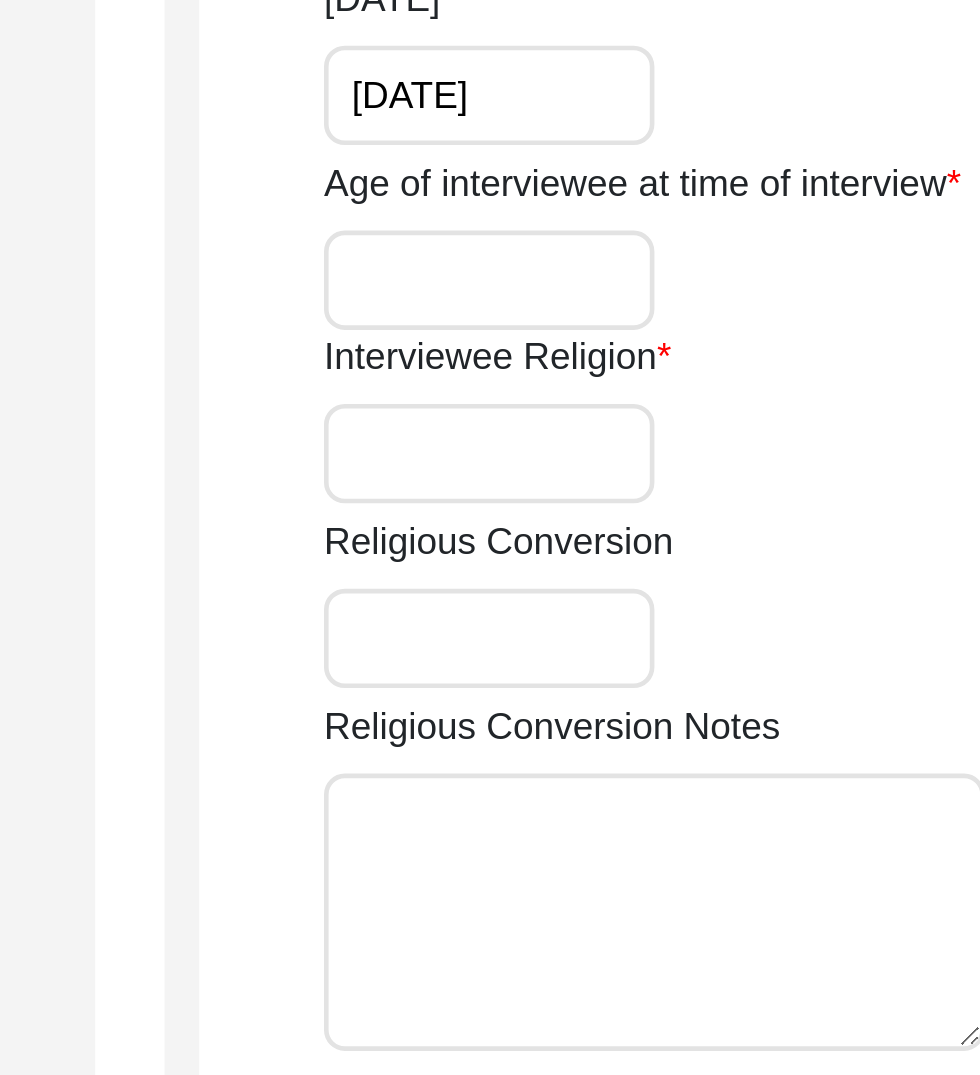 type on "[DATE]" 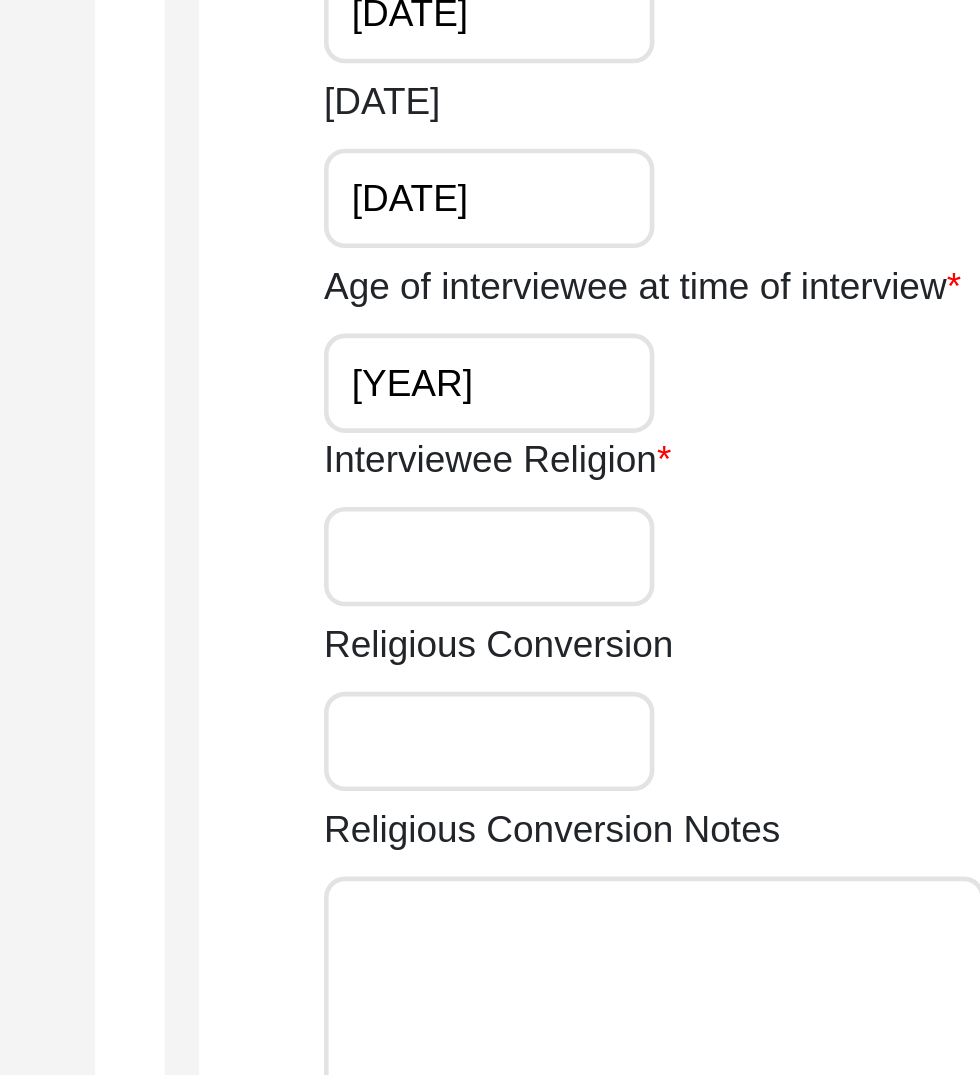 type on "[YEAR]" 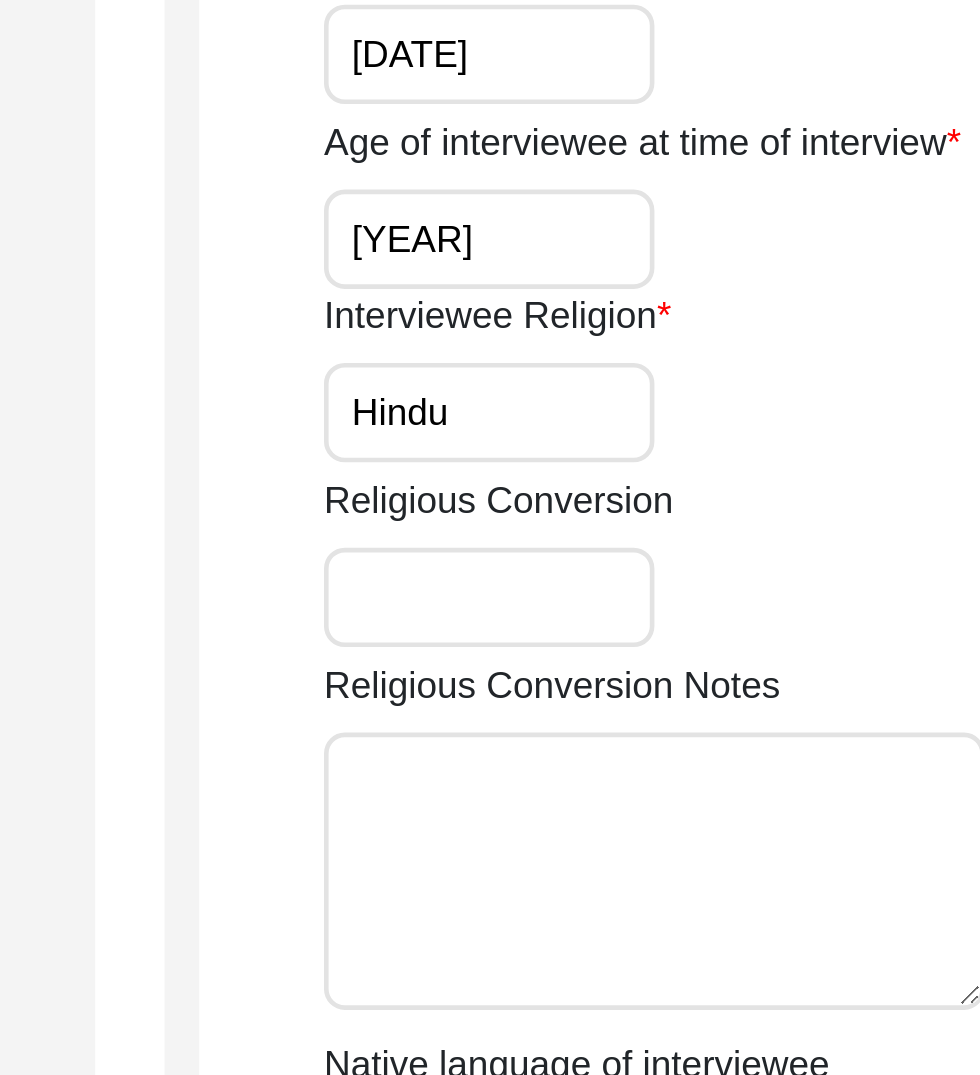 scroll, scrollTop: 490, scrollLeft: 0, axis: vertical 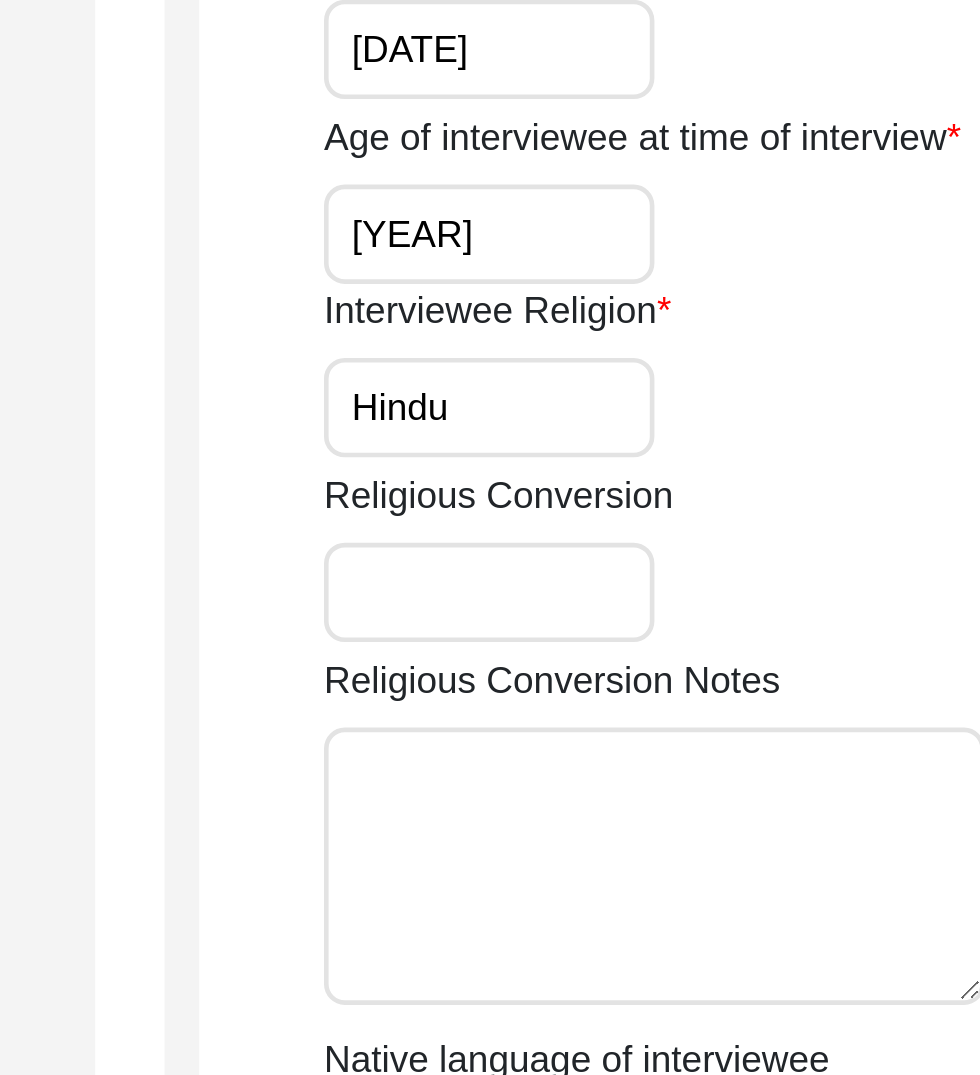 type on "Hindu" 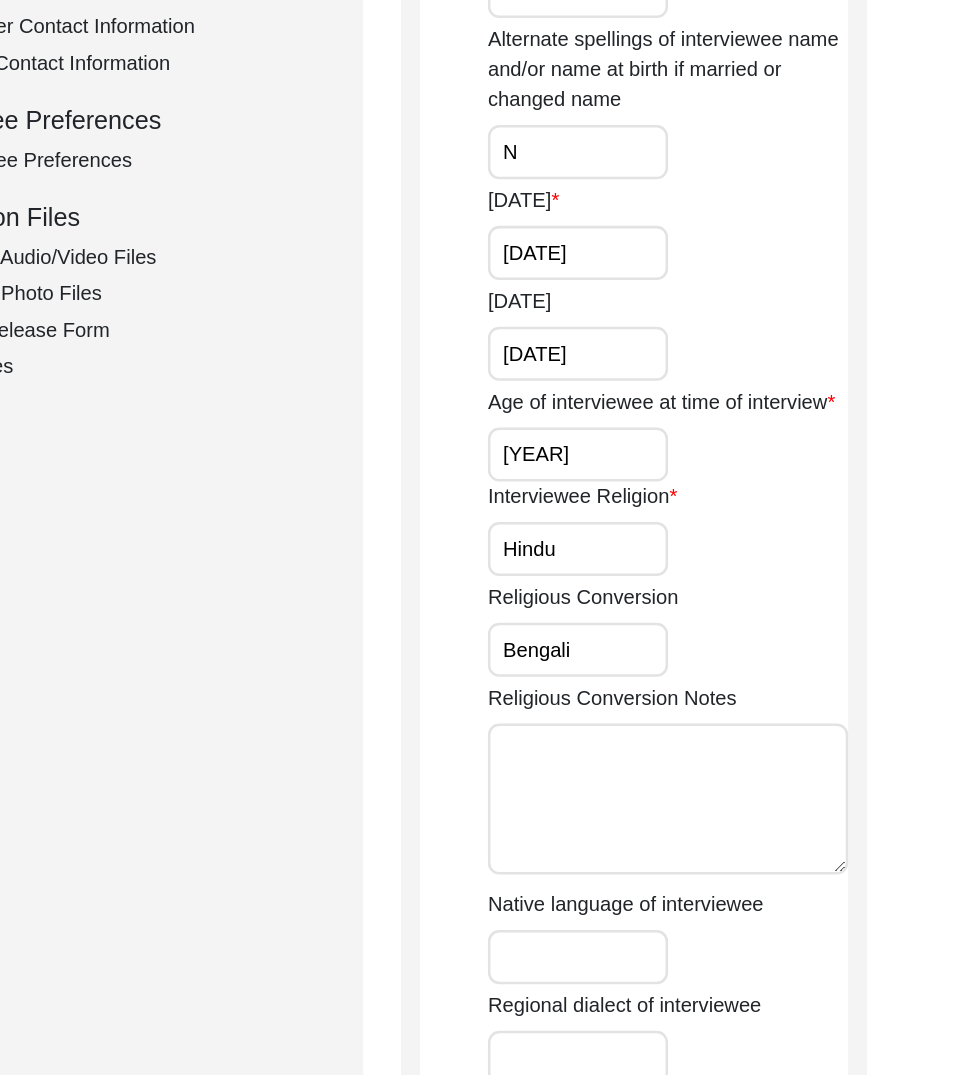 scroll, scrollTop: 745, scrollLeft: 0, axis: vertical 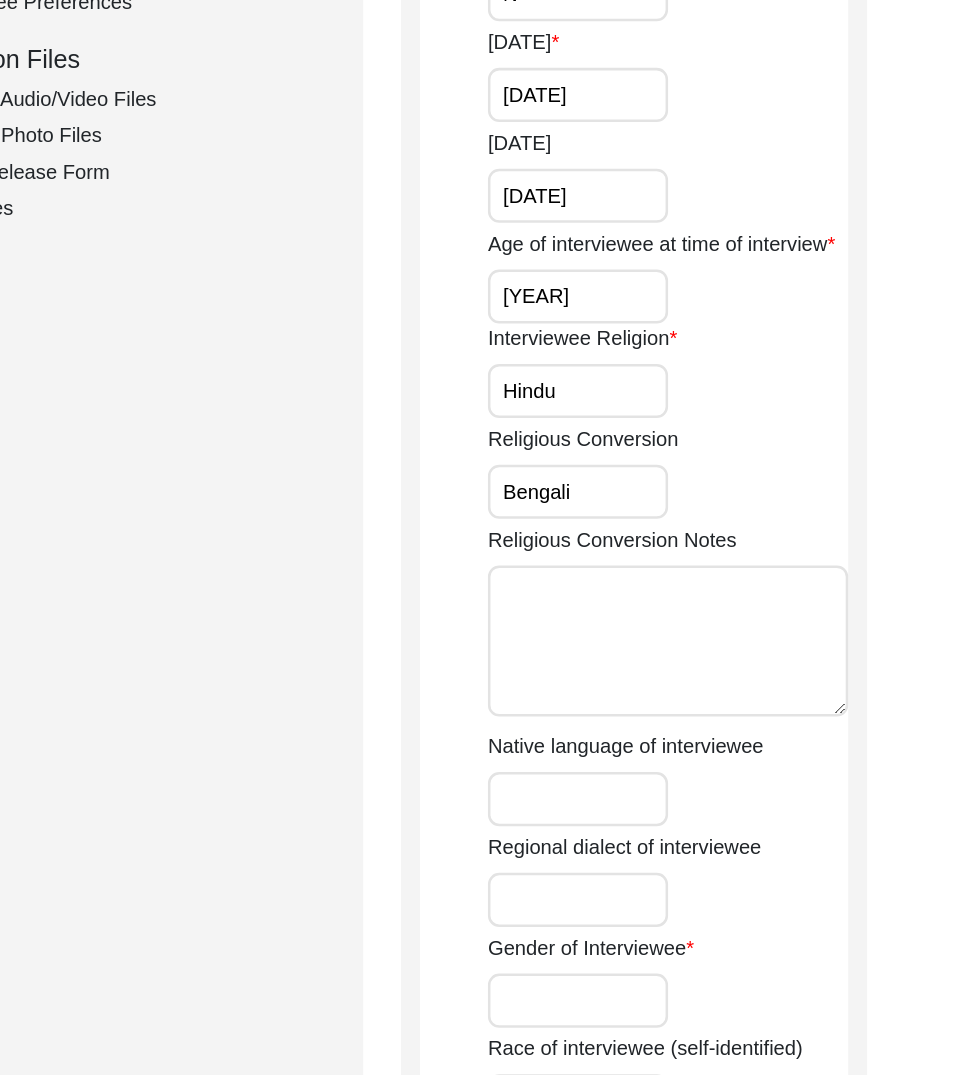 type on "Bengali" 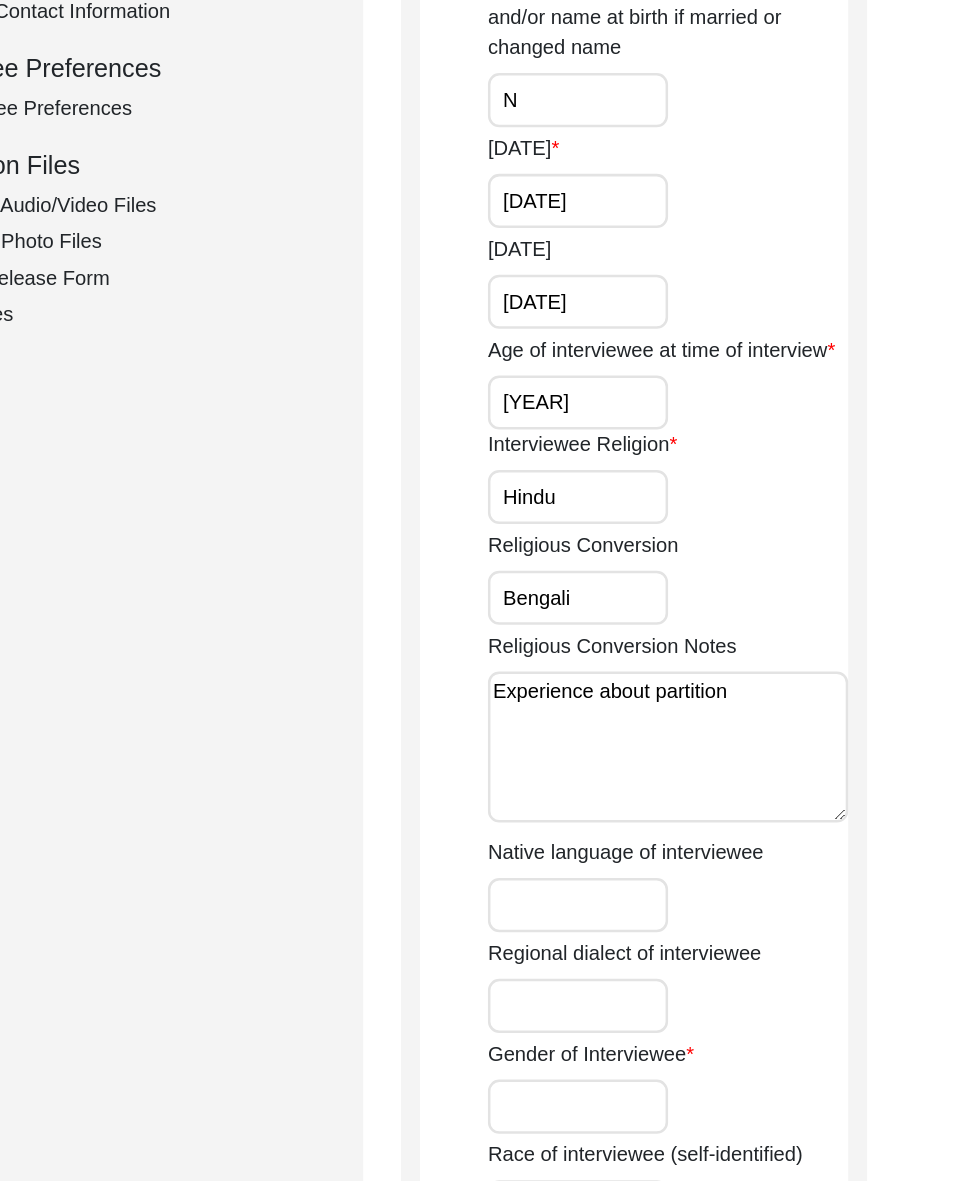type on "Experience about partition" 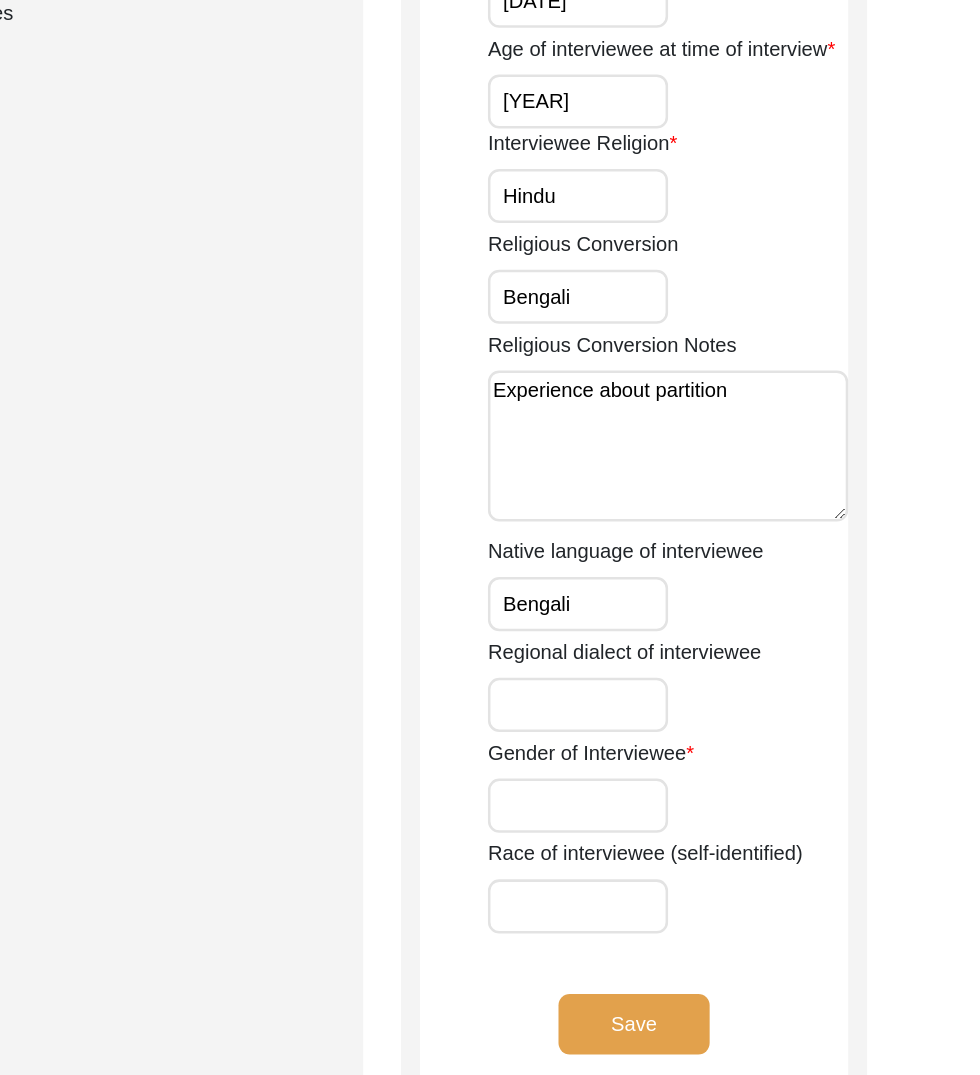 scroll, scrollTop: 911, scrollLeft: 0, axis: vertical 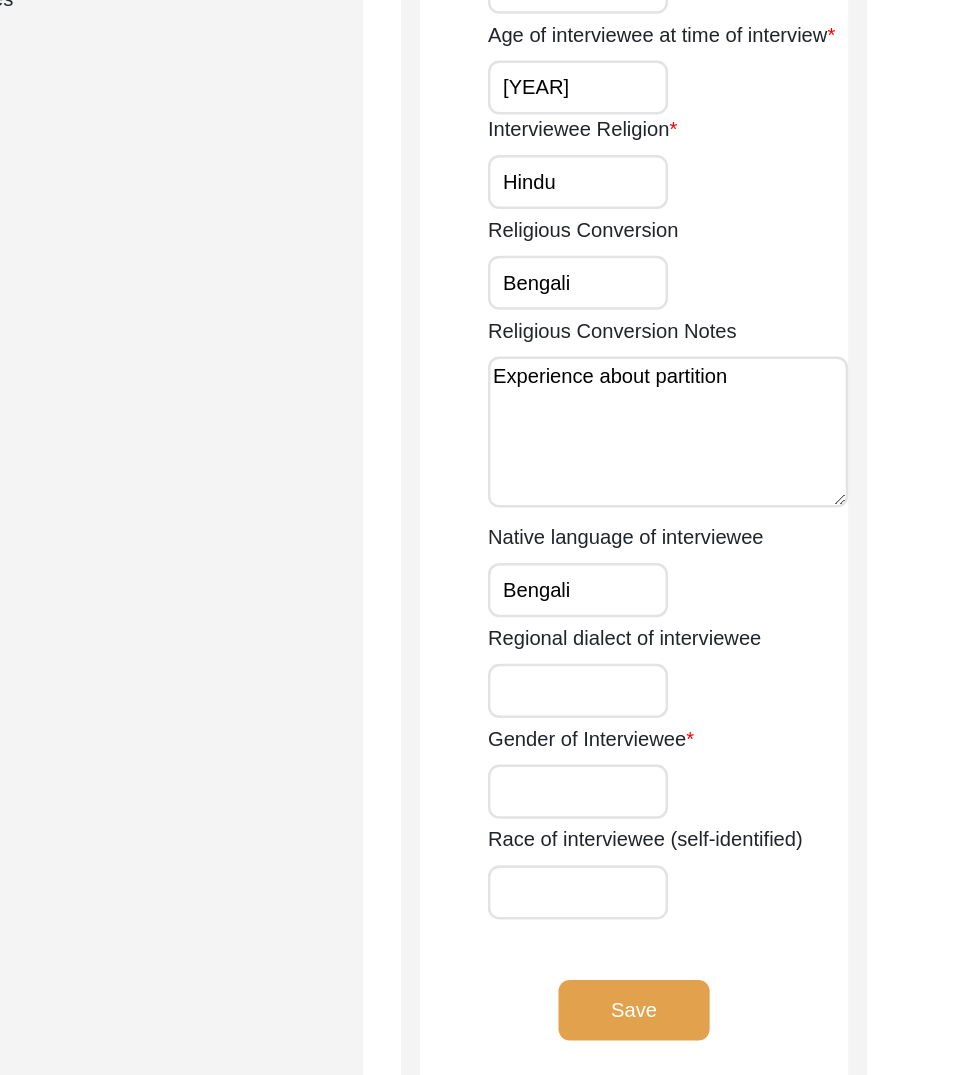 type on "Bengali" 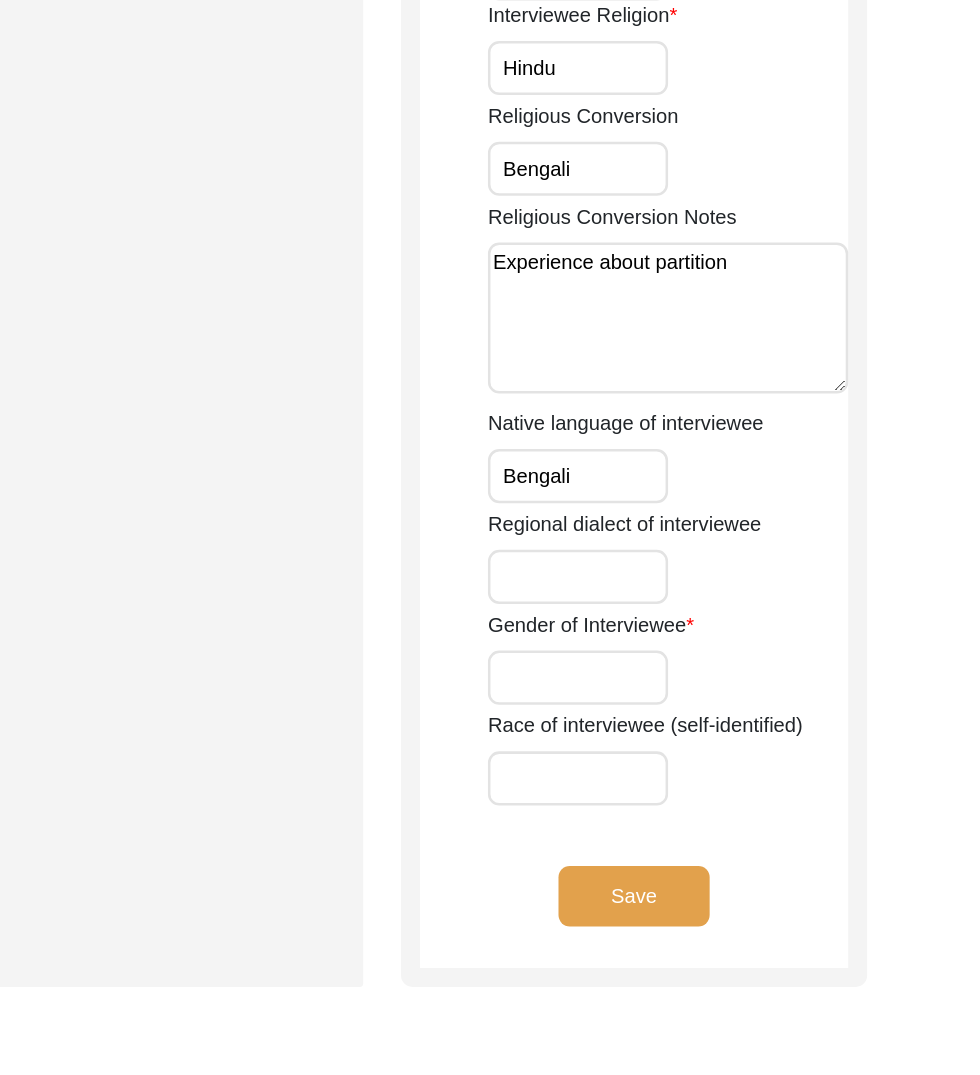 scroll, scrollTop: 1011, scrollLeft: 0, axis: vertical 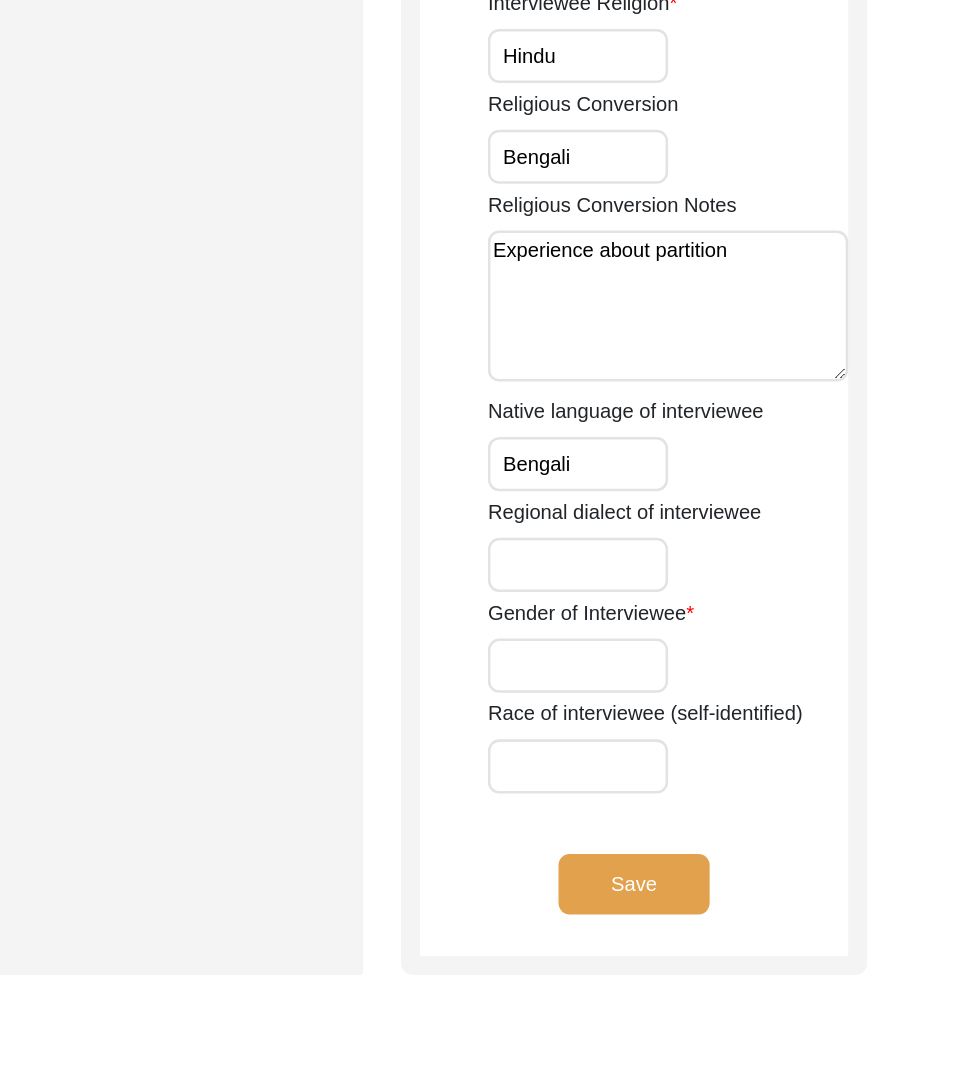 click on "Gender of Interviewee" at bounding box center (660, 749) 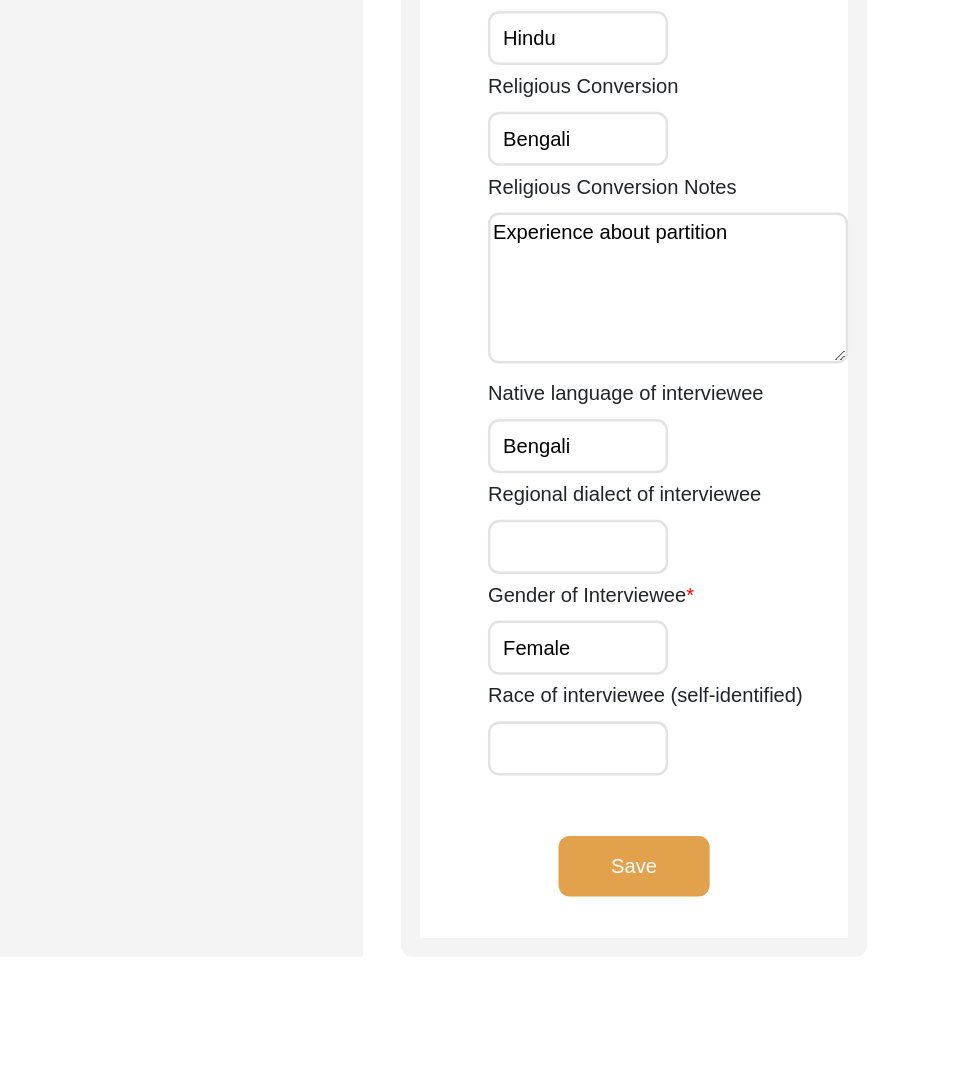 scroll, scrollTop: 1027, scrollLeft: 0, axis: vertical 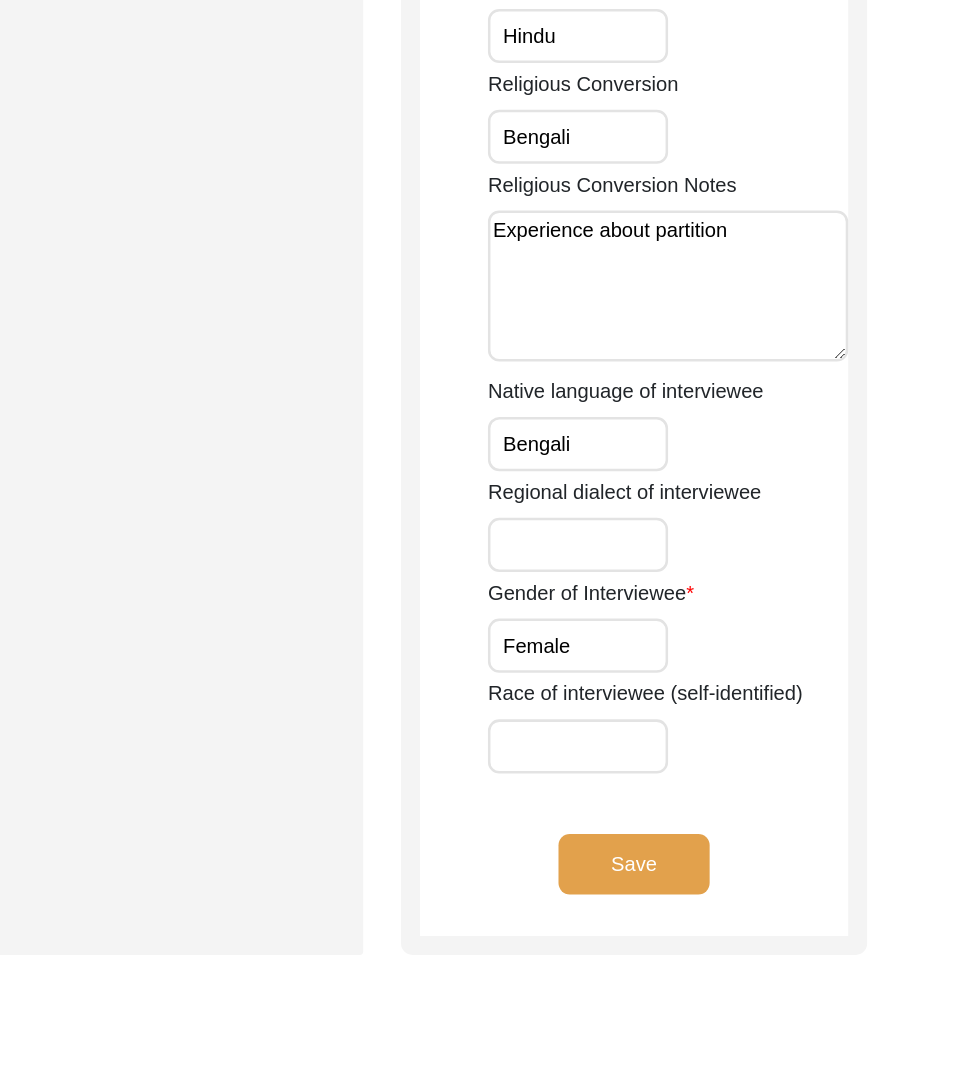 type on "Female" 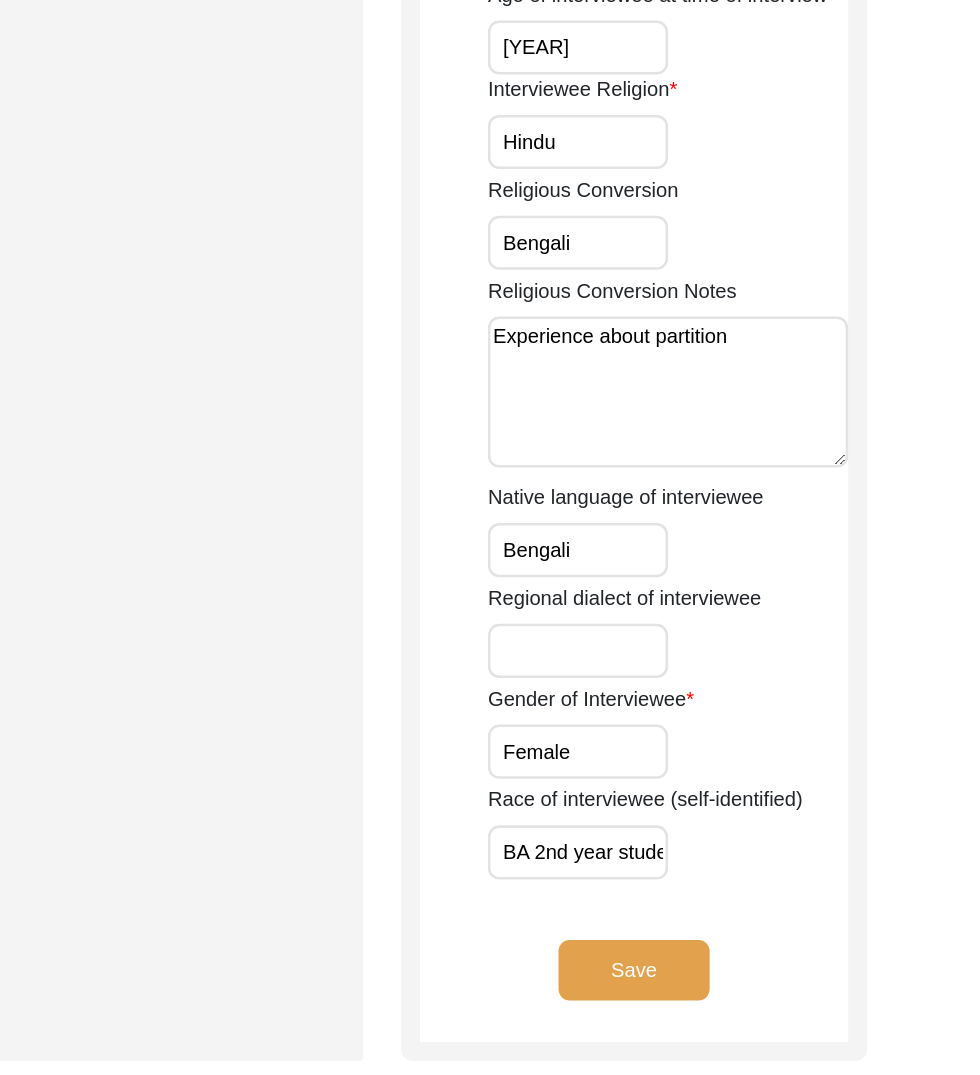 scroll, scrollTop: 0, scrollLeft: 20, axis: horizontal 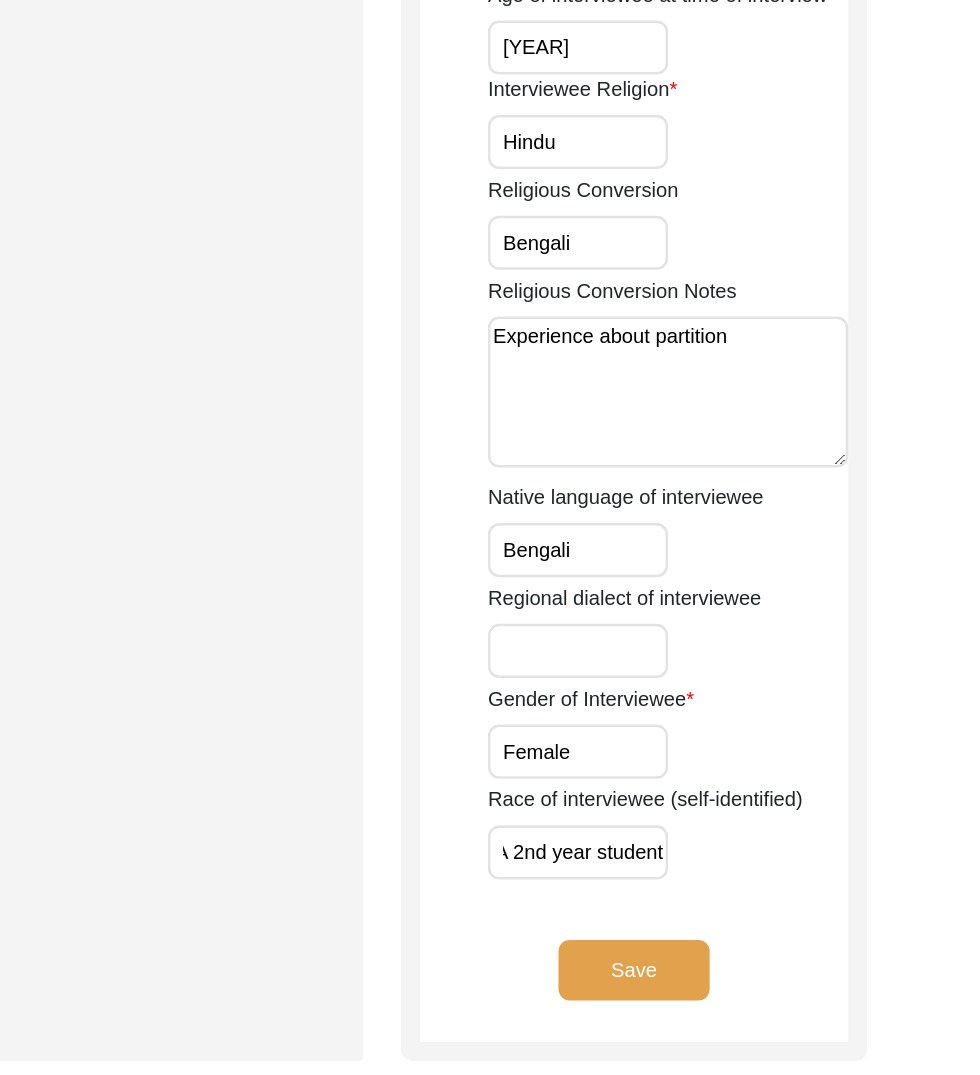 type on "BA 2nd year student" 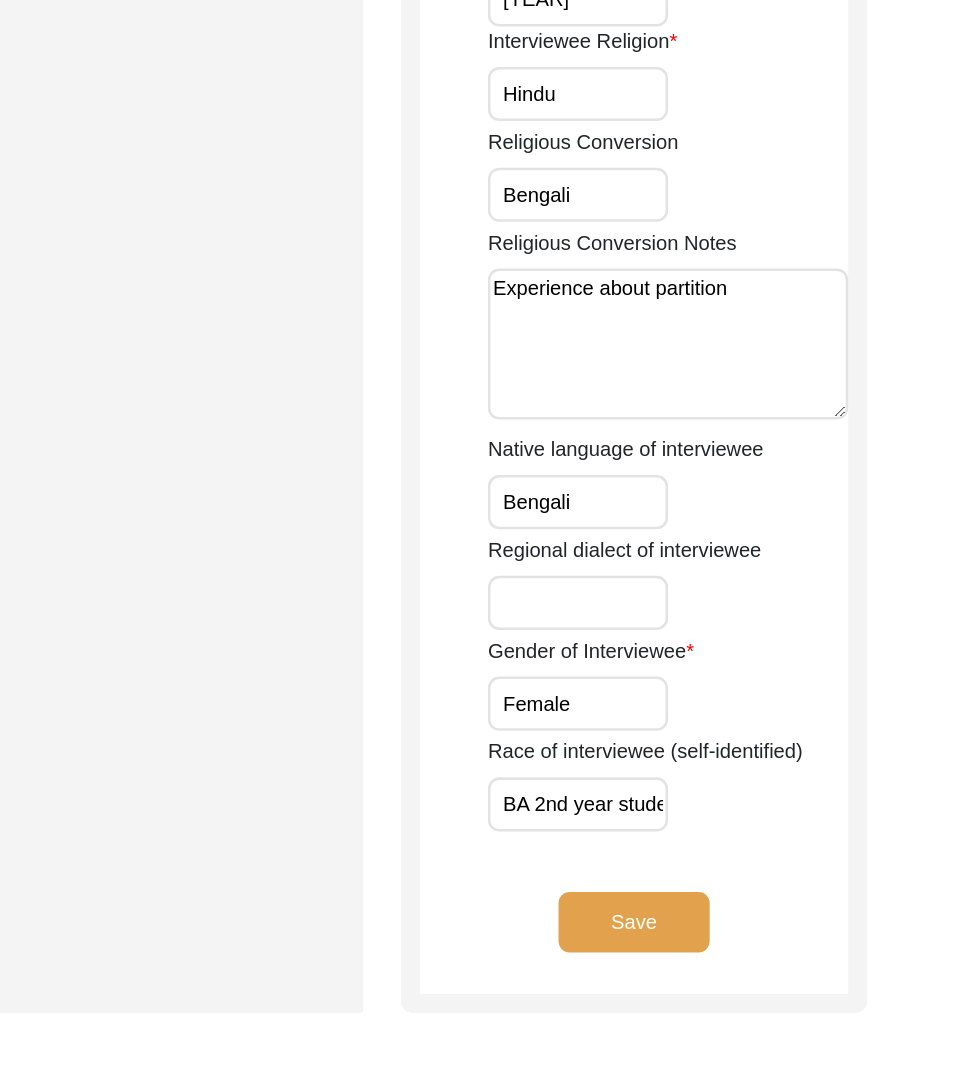 scroll, scrollTop: 1027, scrollLeft: 0, axis: vertical 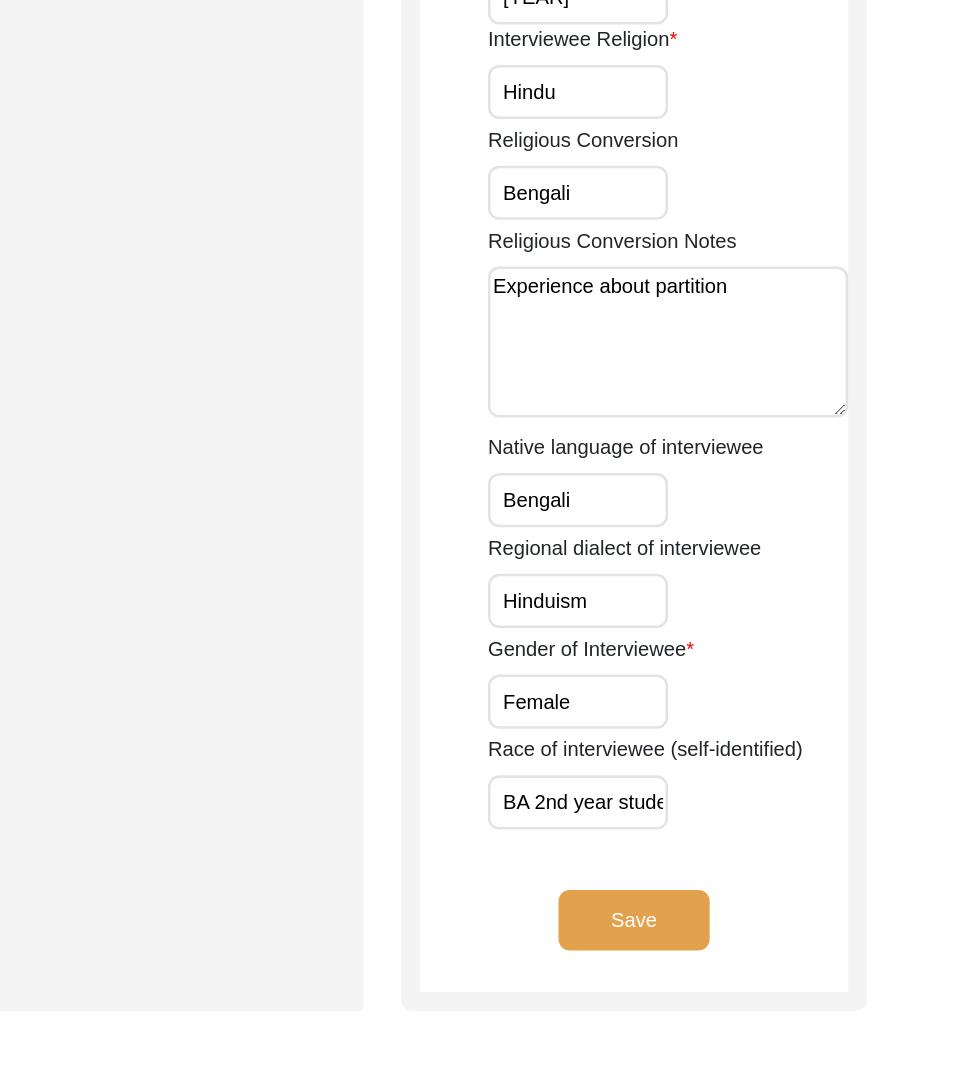 type on "Hinduism" 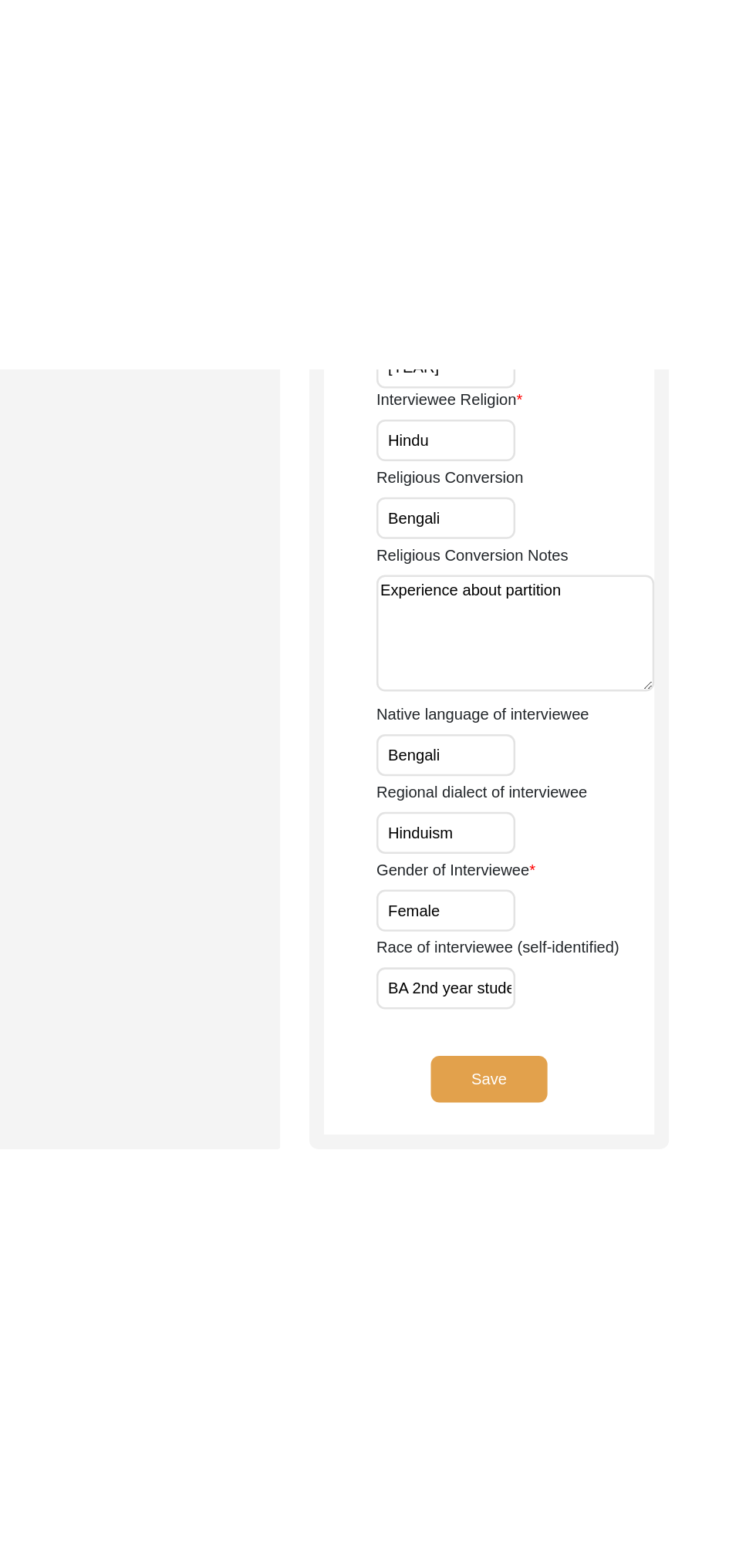 scroll, scrollTop: 282, scrollLeft: 0, axis: vertical 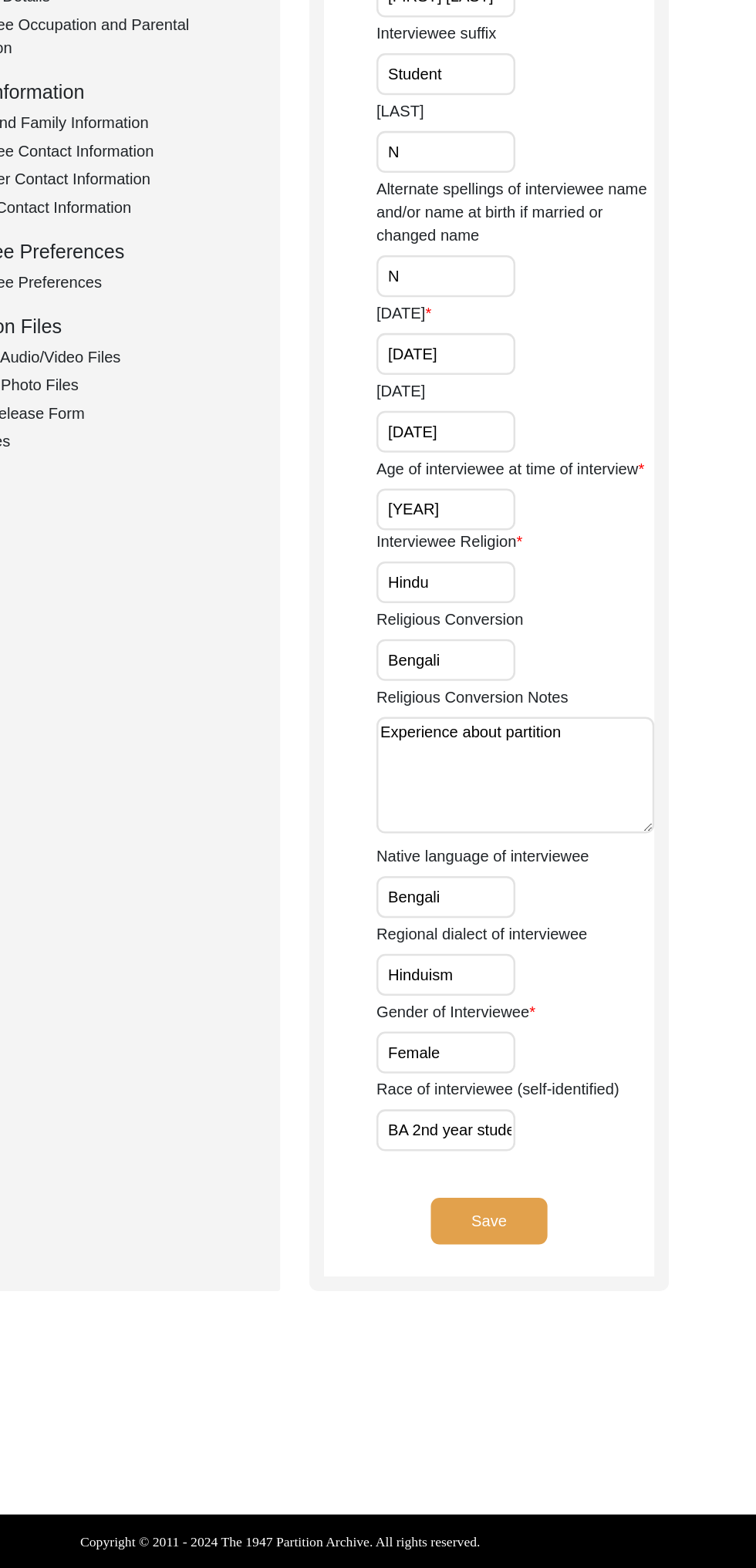 click on "Save" 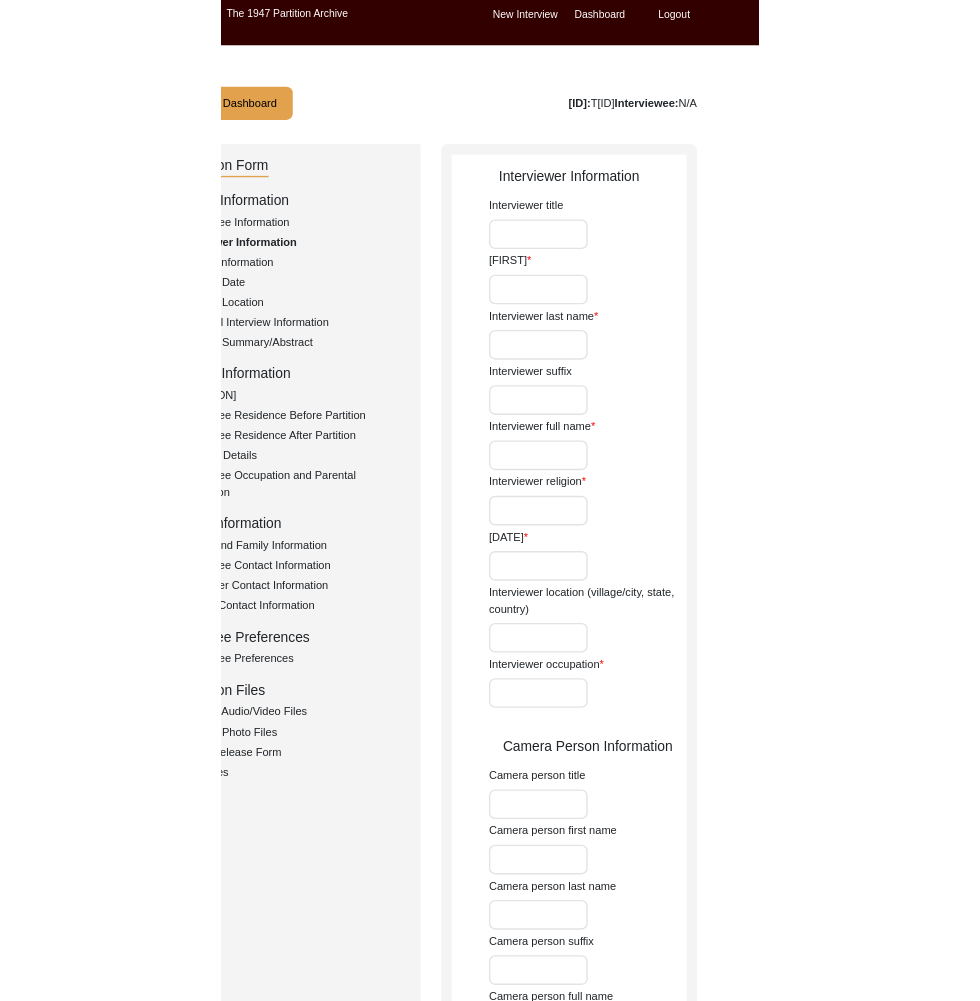 scroll, scrollTop: 0, scrollLeft: 0, axis: both 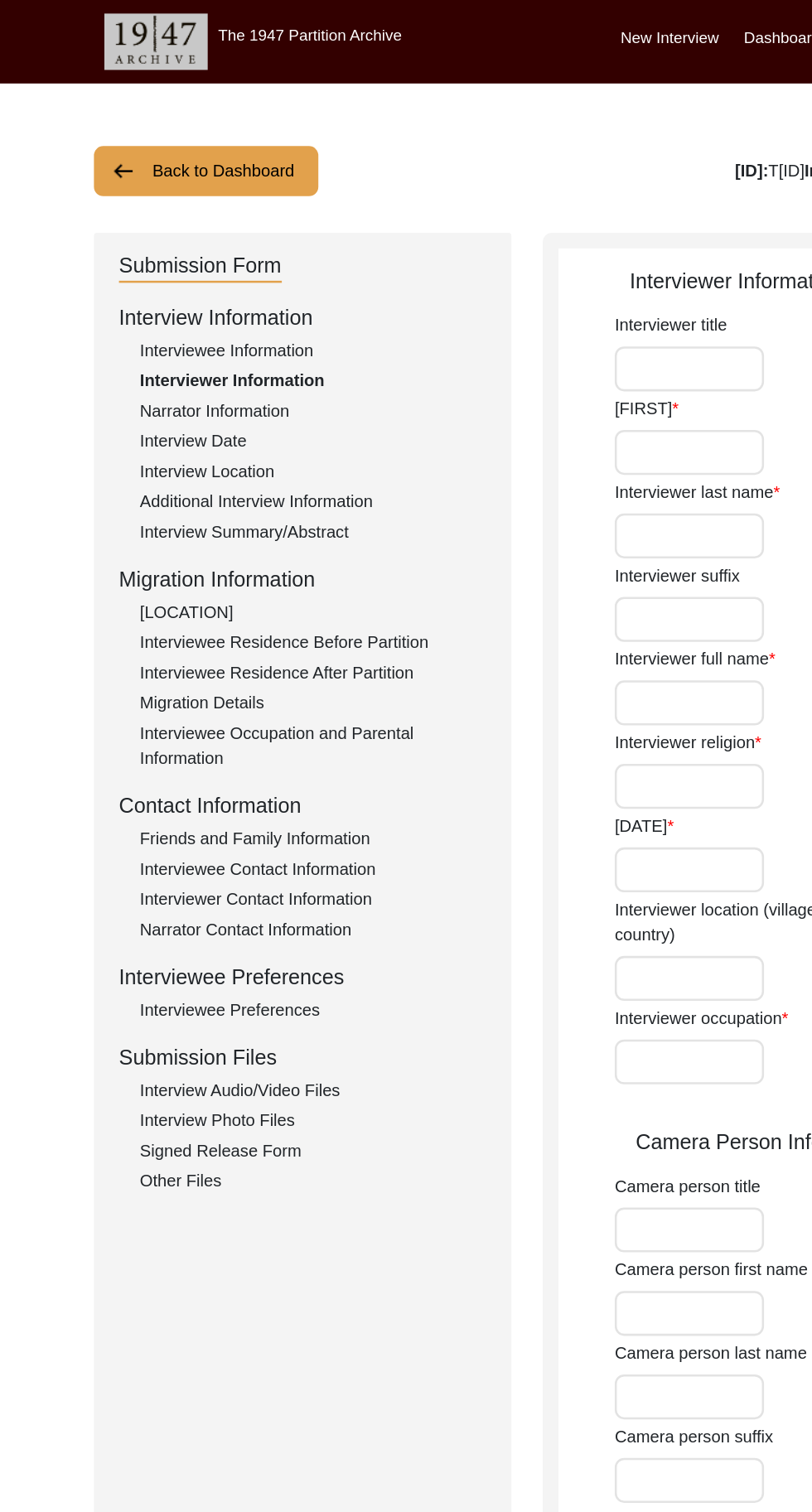 click on "Interviewer Information" 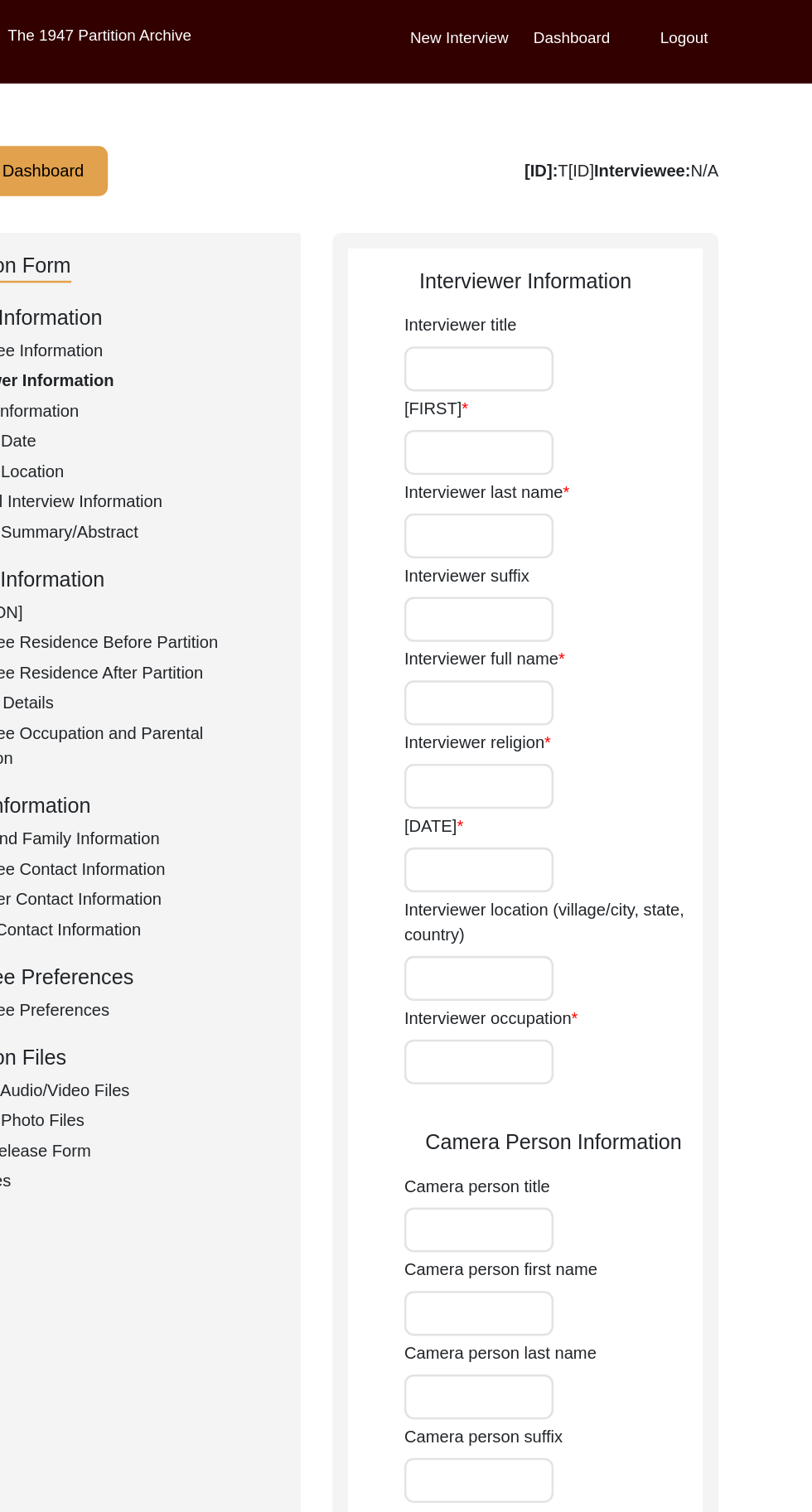 click on "Interviewer title" at bounding box center [547, 292] 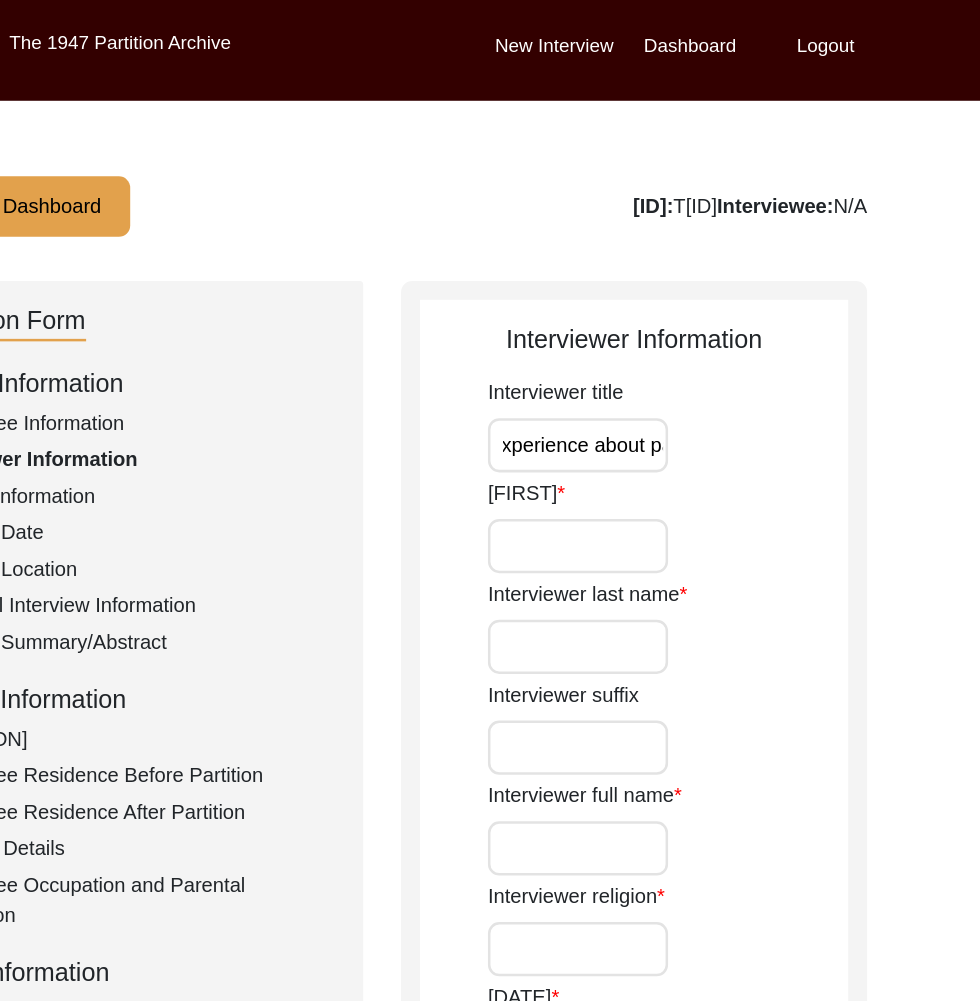 scroll, scrollTop: 0, scrollLeft: 67, axis: horizontal 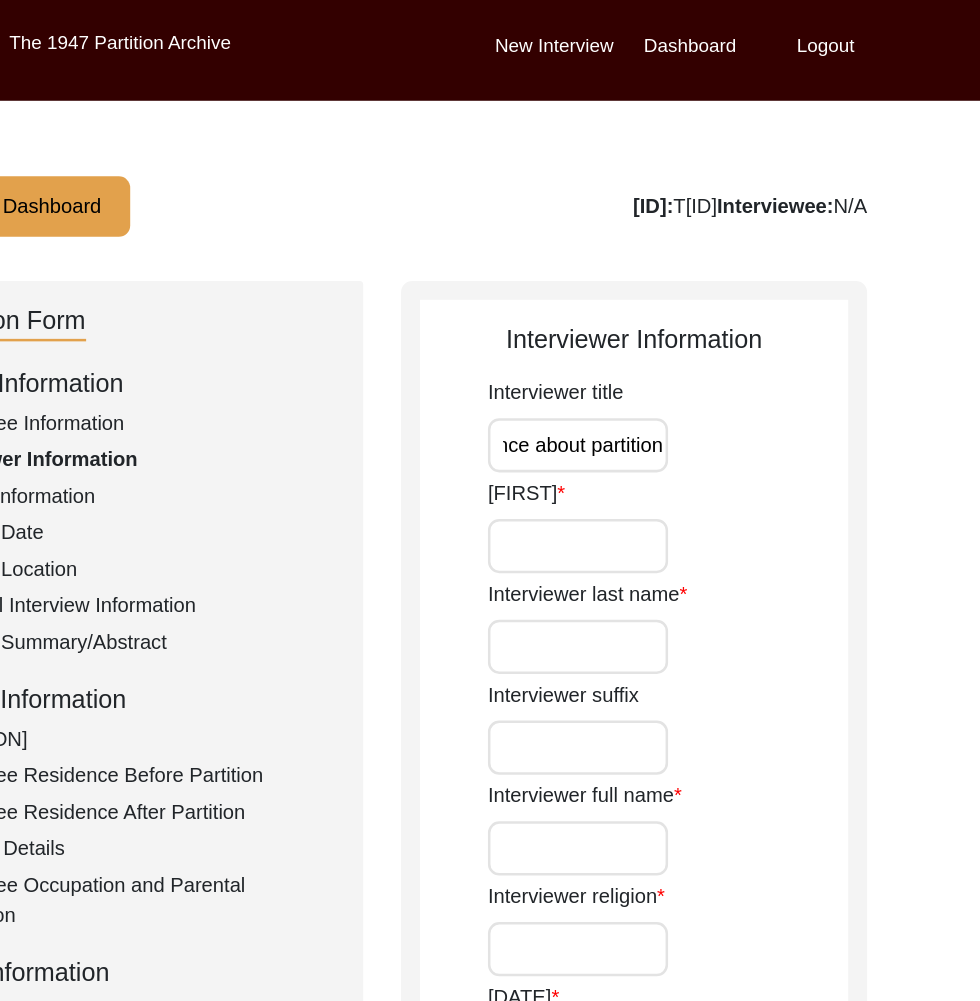 type on "Experience about partition" 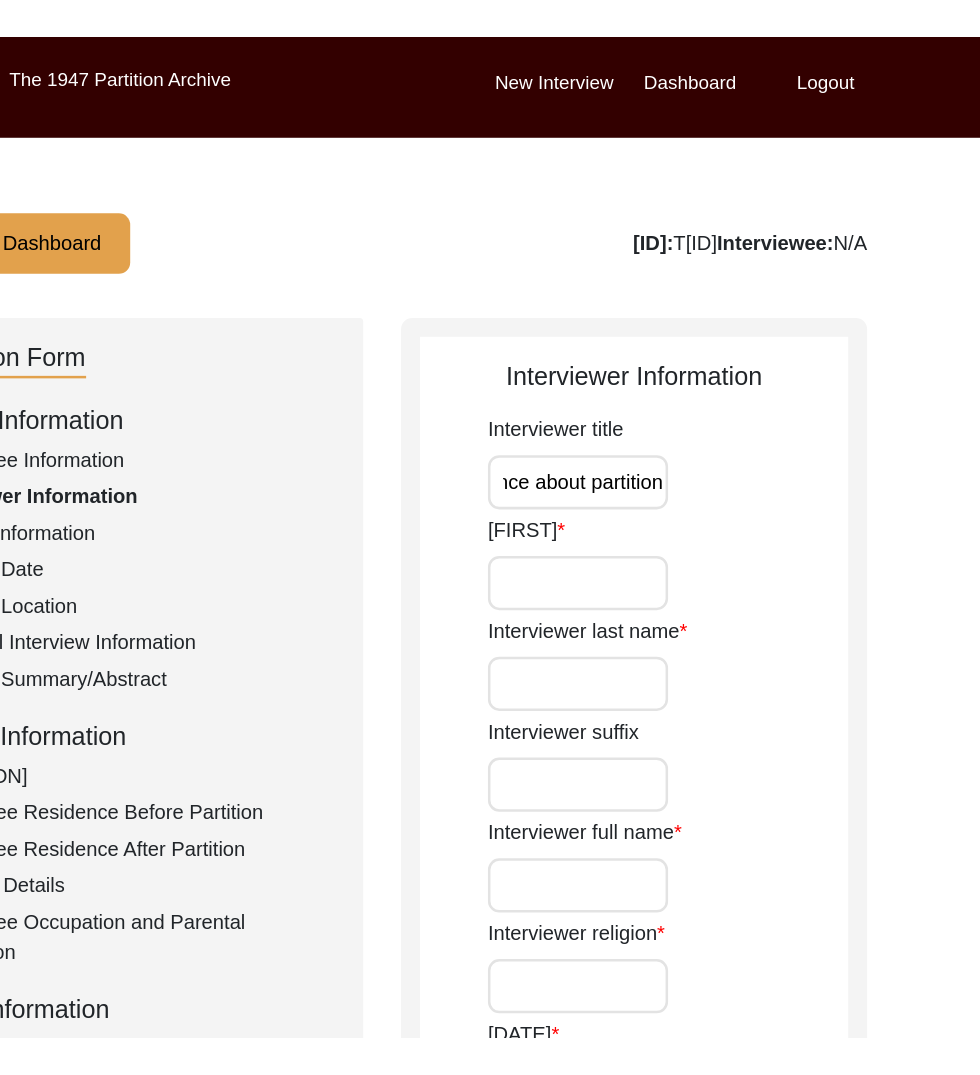 scroll, scrollTop: 0, scrollLeft: 0, axis: both 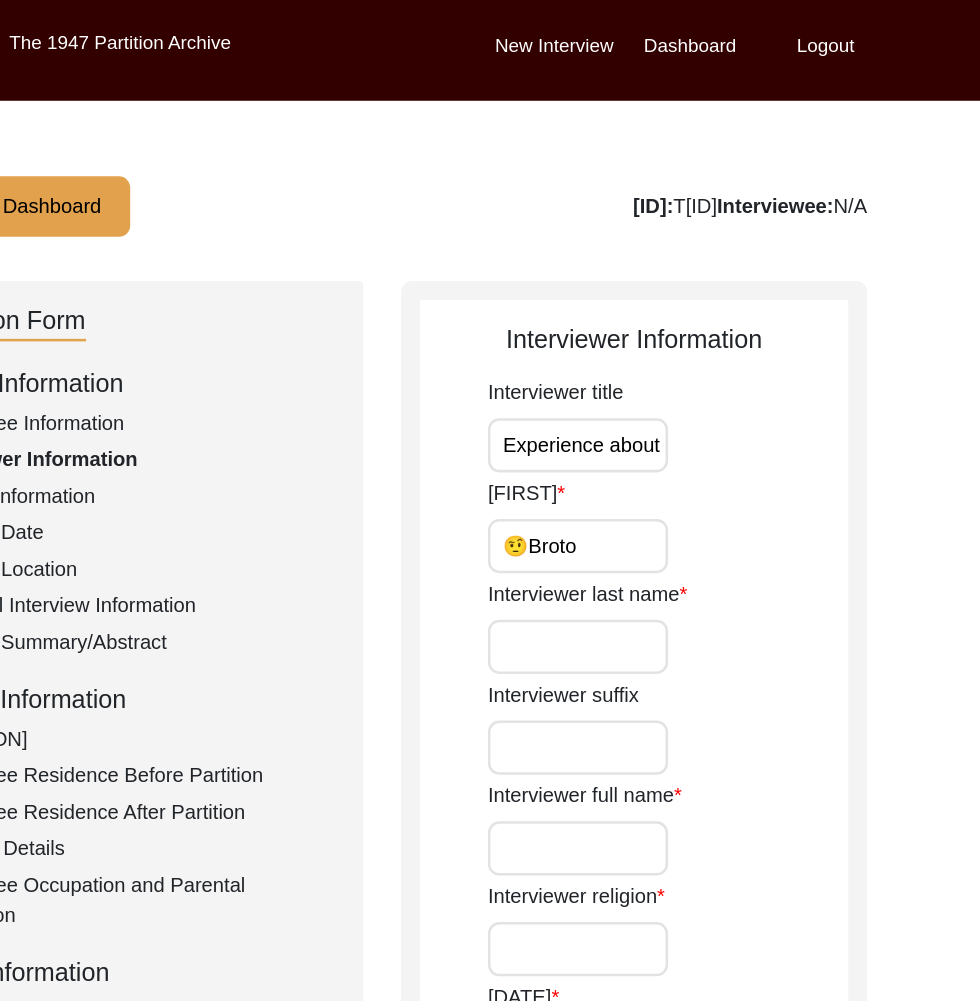 click on "🤨Broto" at bounding box center (660, 433) 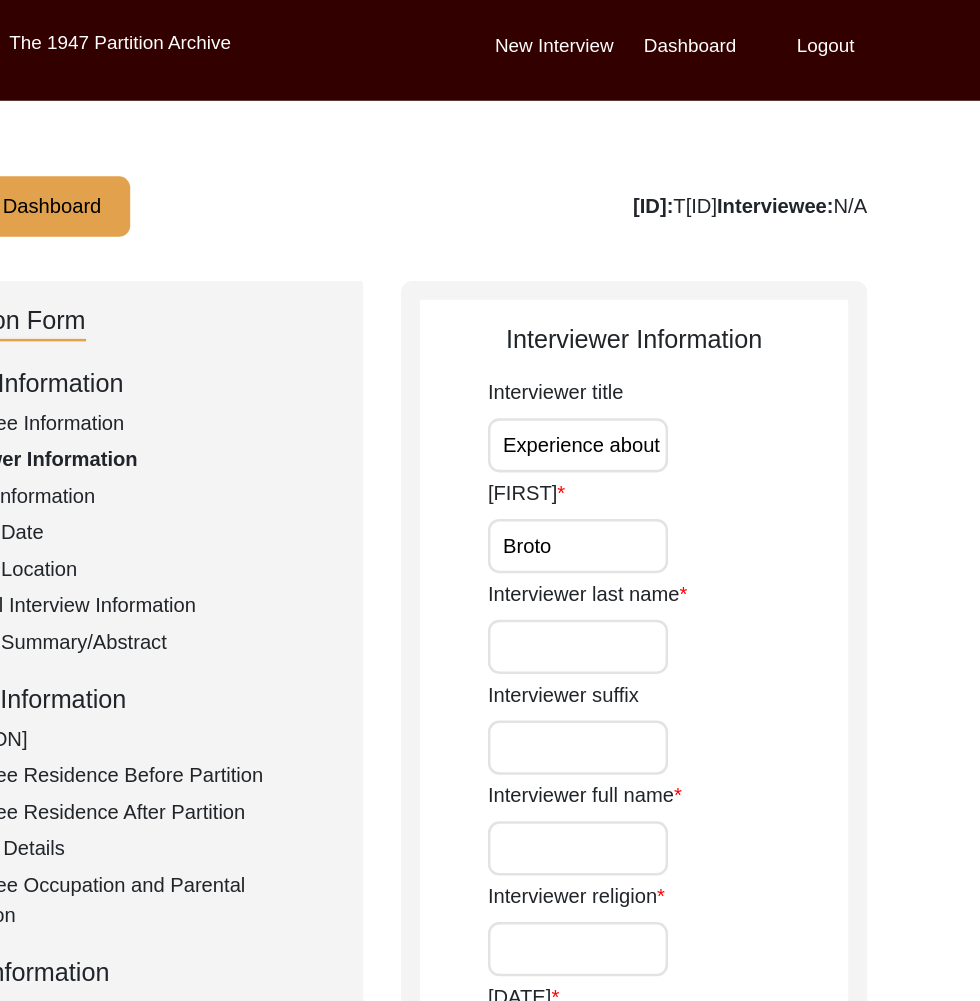 type on "Broto" 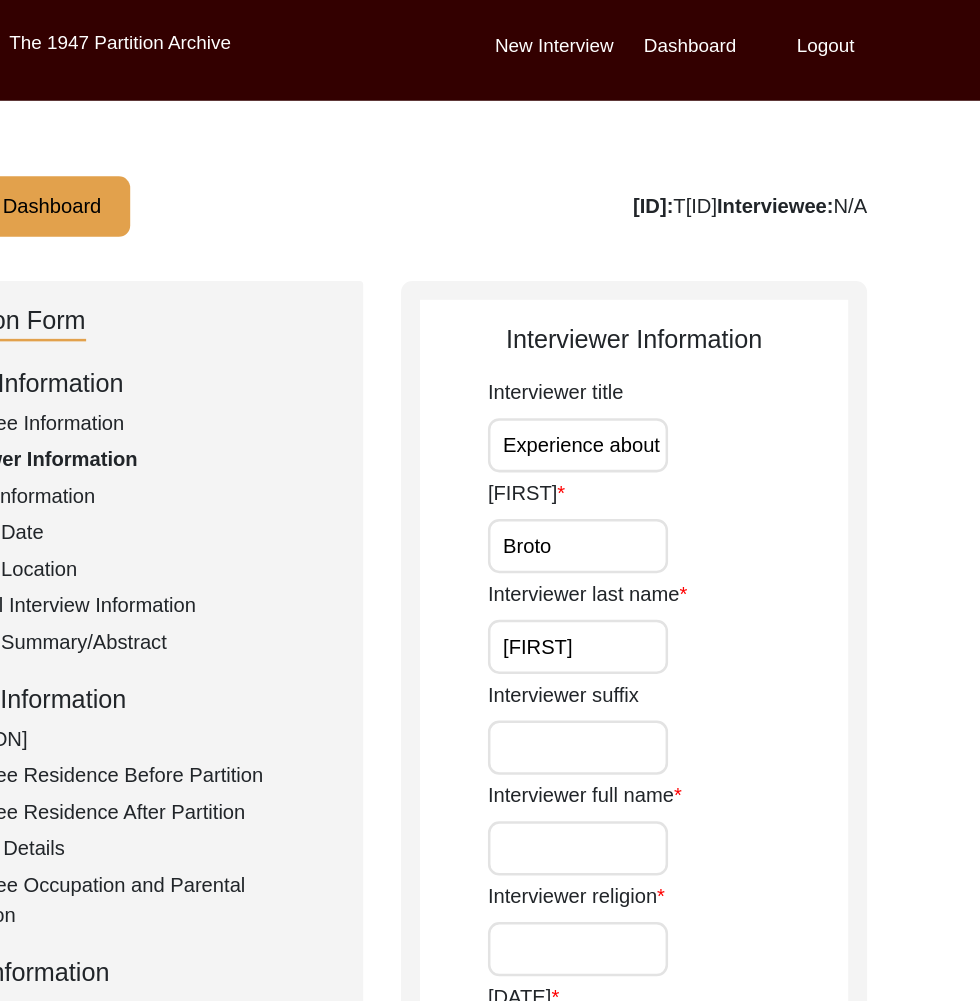 click on "Interviewer suffix" 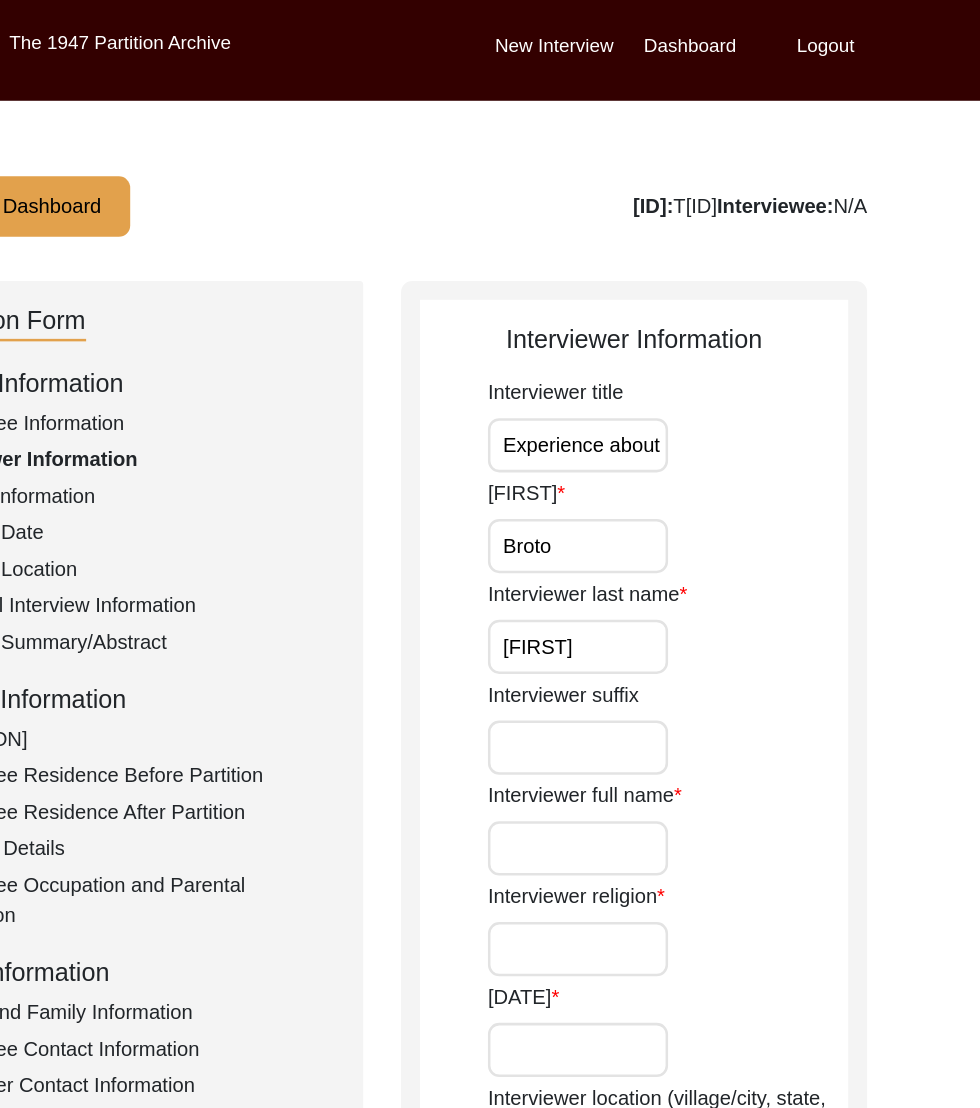click on "[FIRST]" at bounding box center (660, 513) 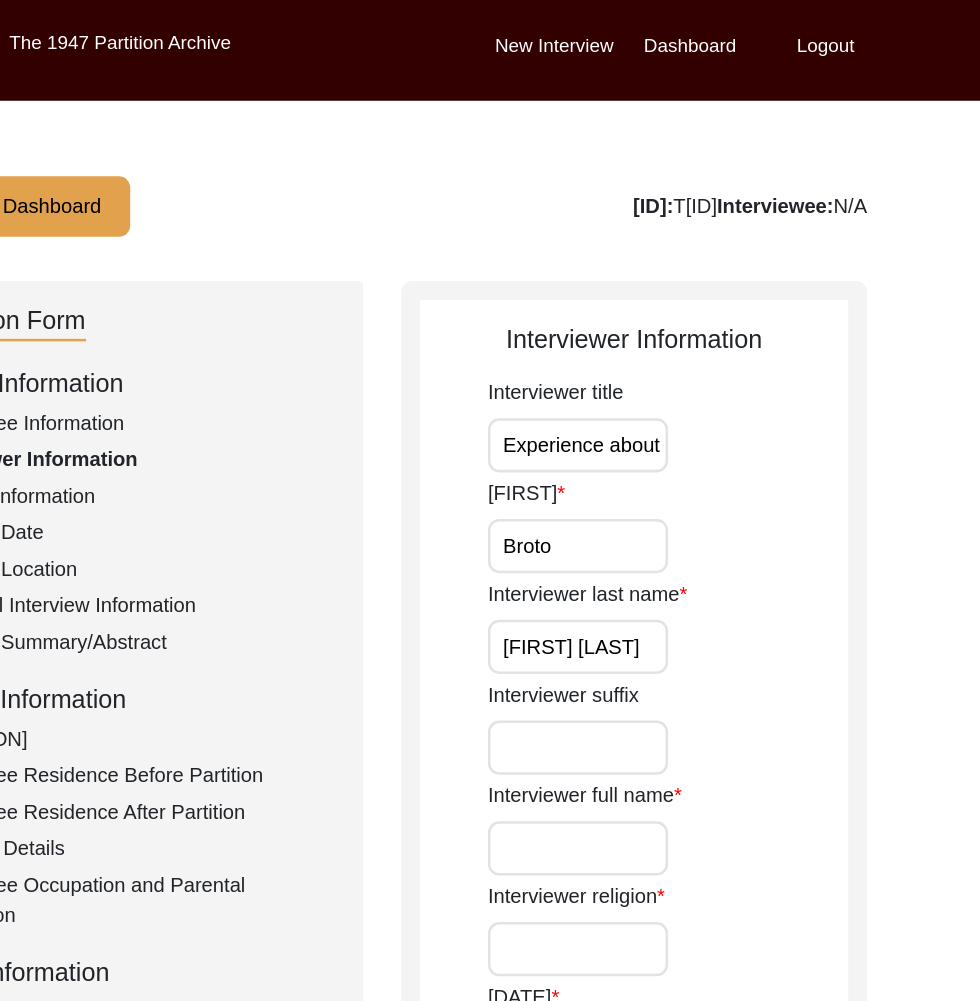 type on "[FIRST] [LAST]" 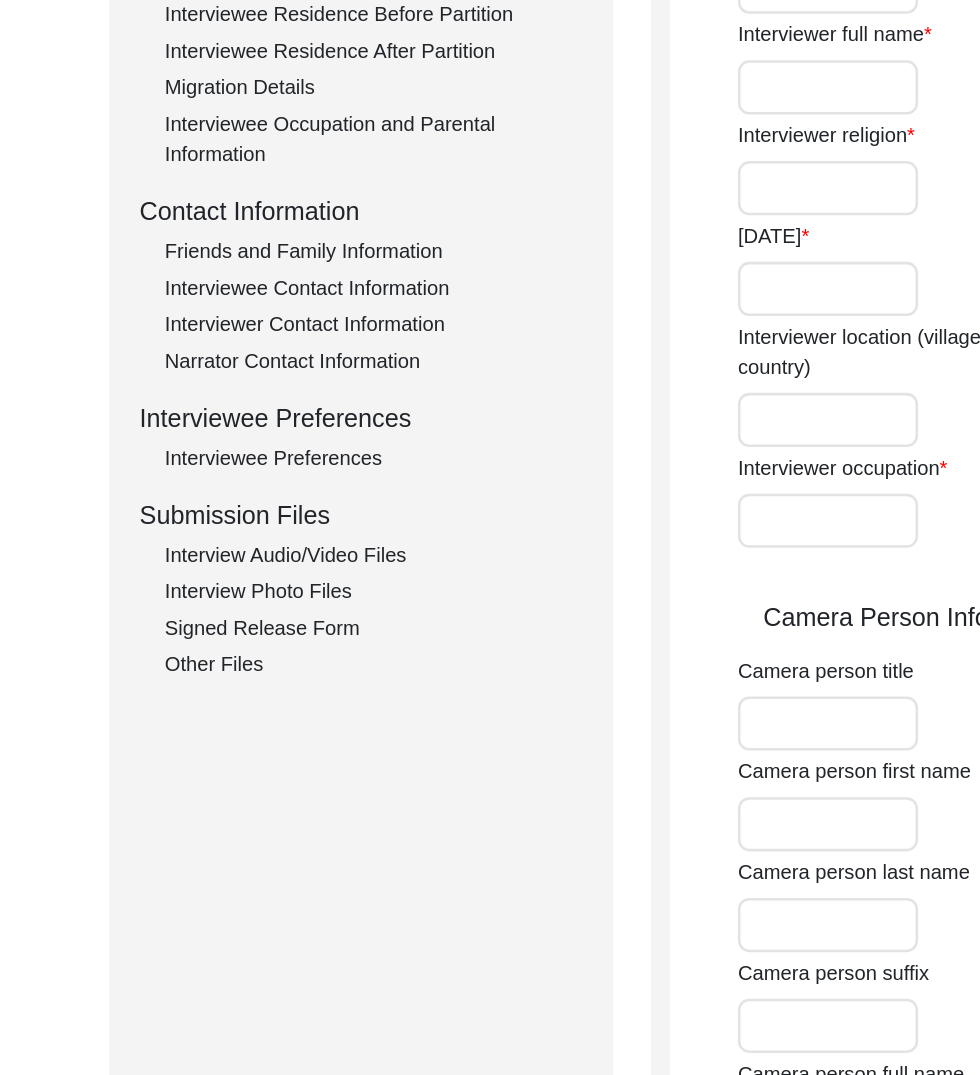 scroll, scrollTop: 401, scrollLeft: 0, axis: vertical 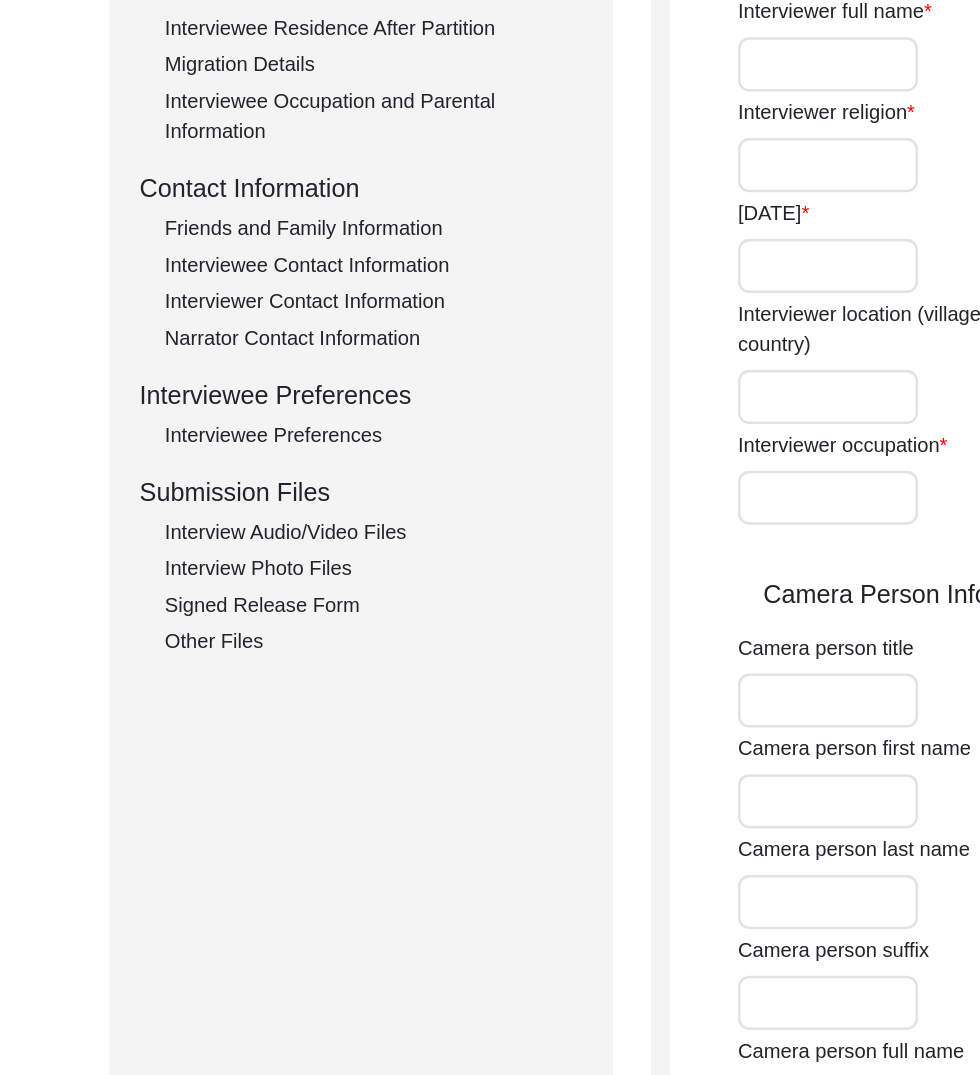 type on "Bo" 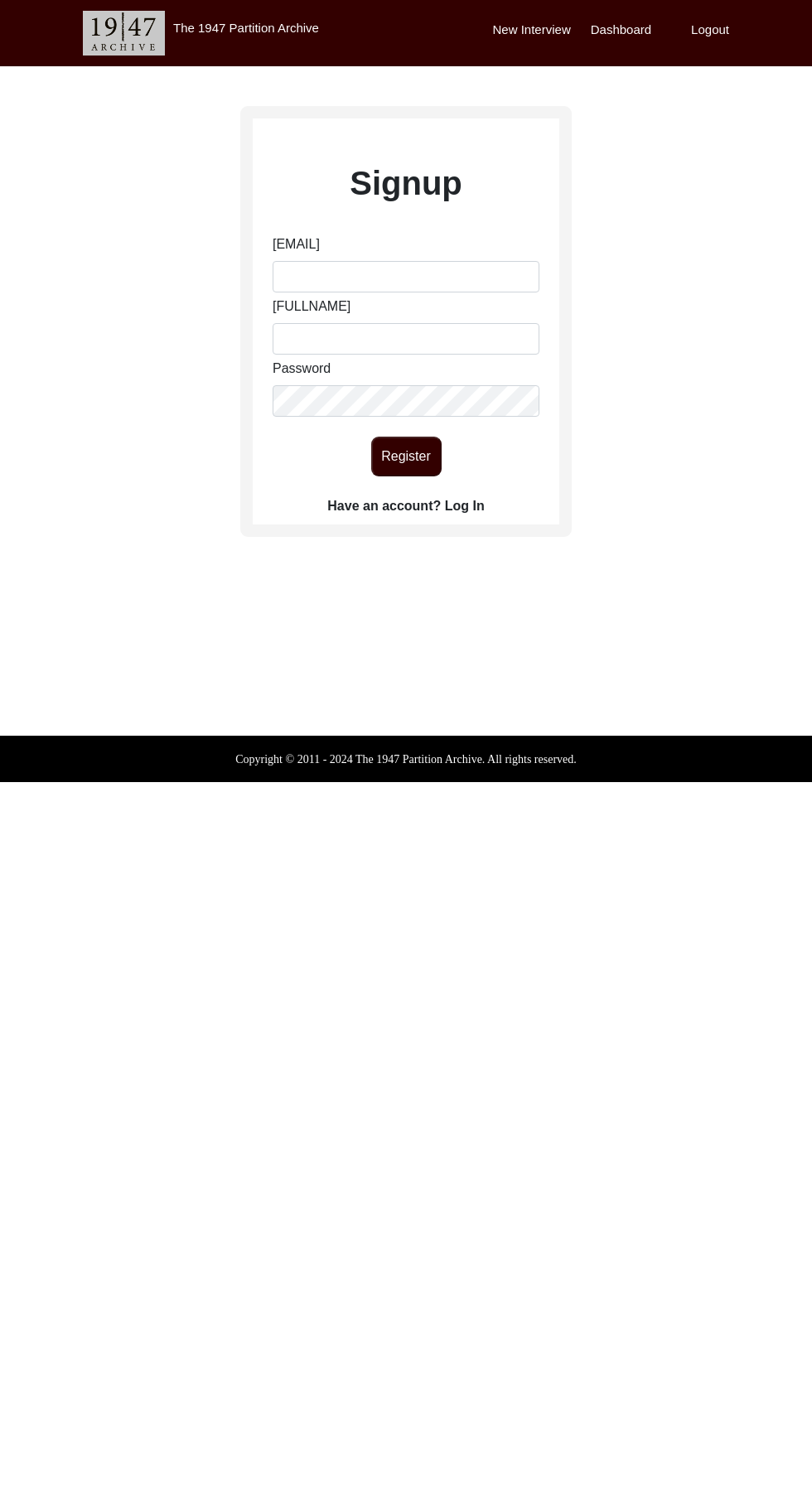 scroll, scrollTop: 0, scrollLeft: 0, axis: both 